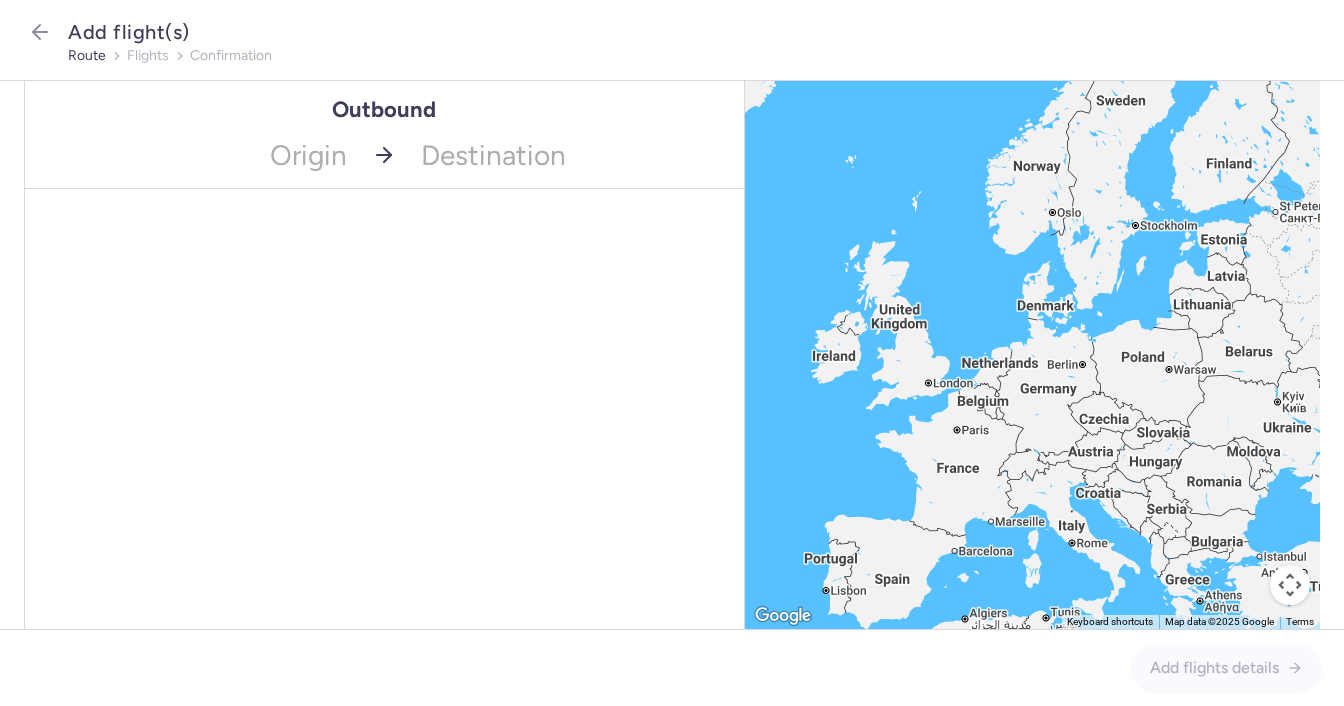 scroll, scrollTop: 0, scrollLeft: 0, axis: both 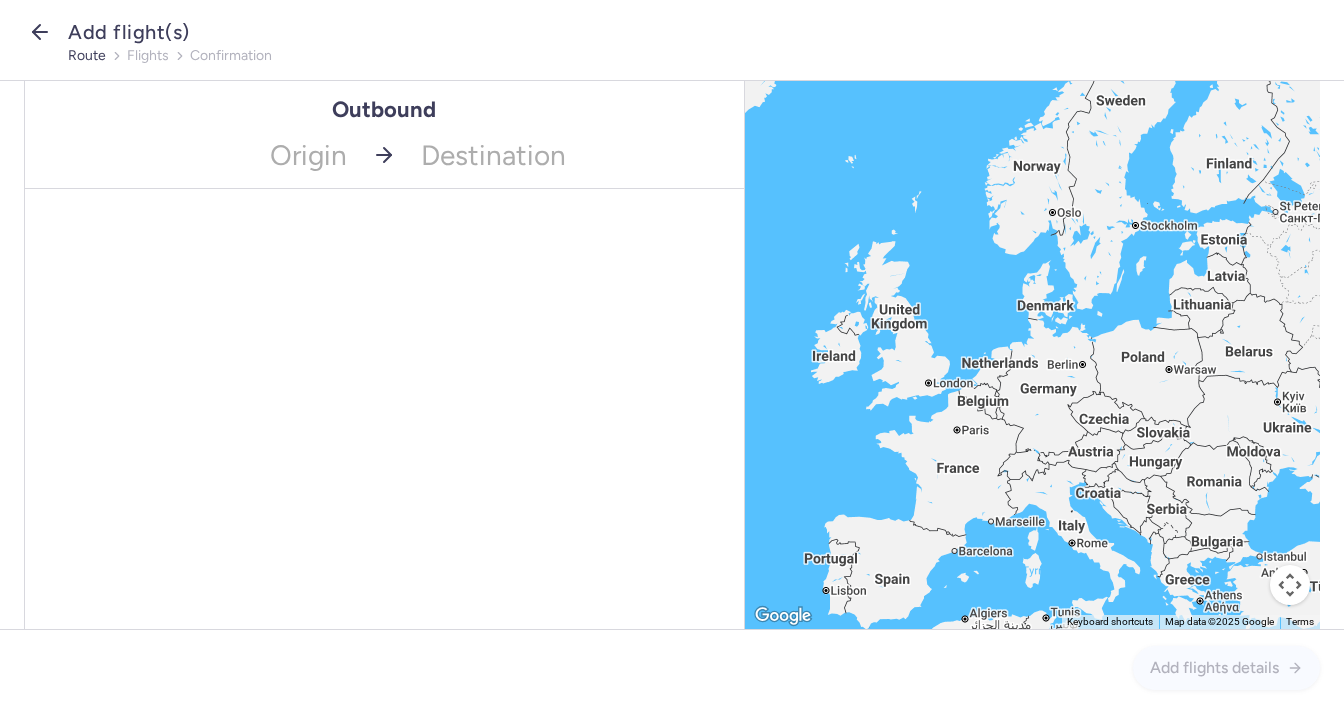 click at bounding box center (40, 34) 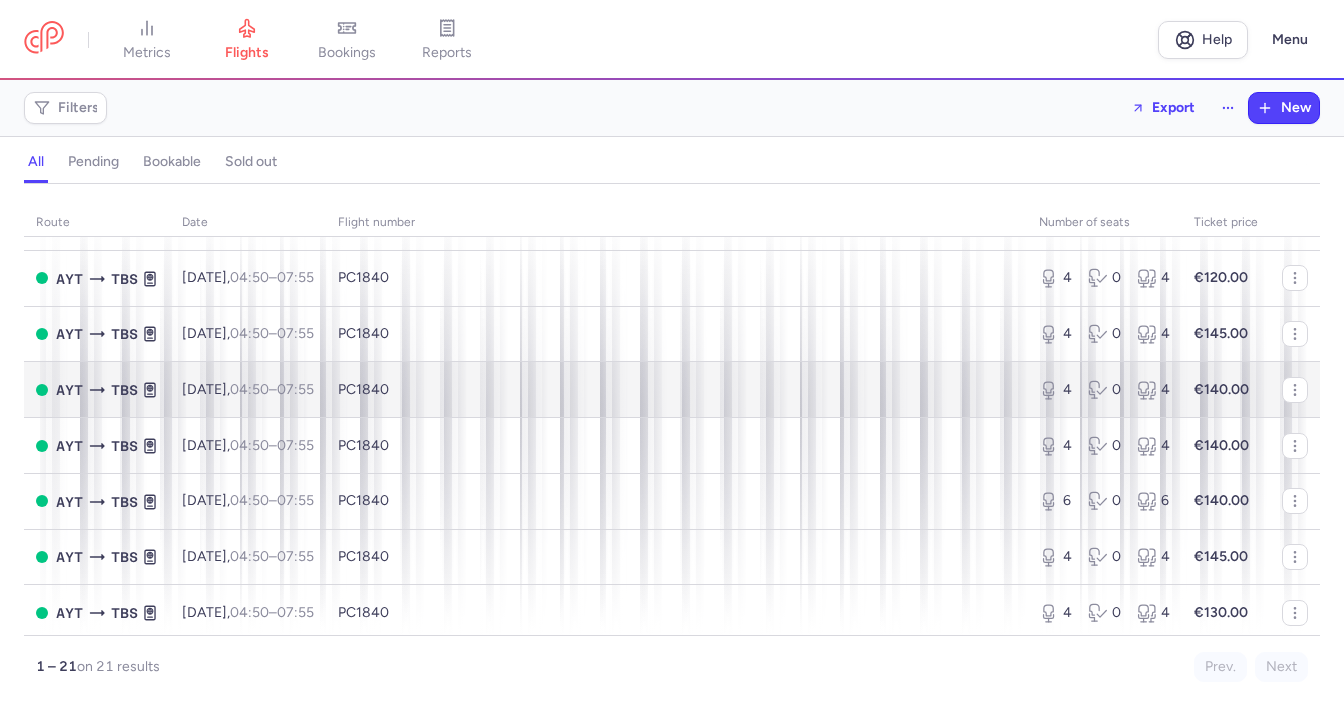 scroll, scrollTop: 700, scrollLeft: 0, axis: vertical 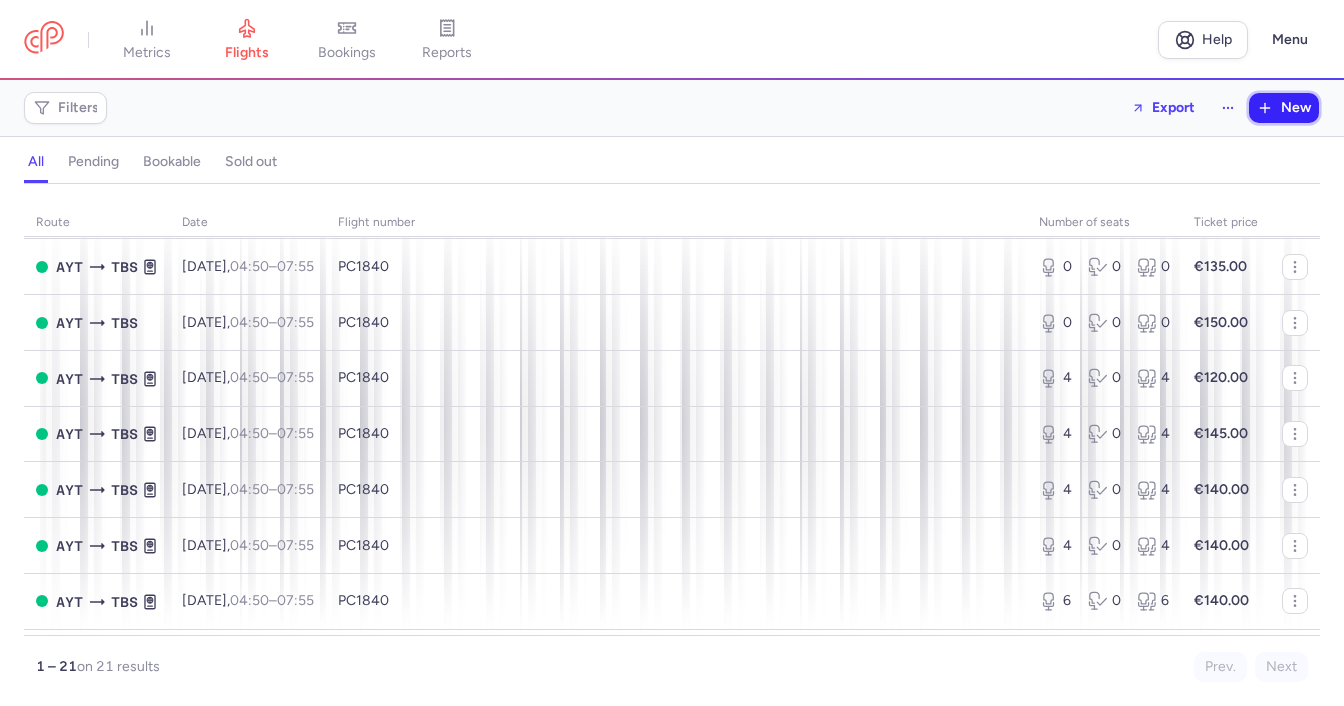 click on "New" at bounding box center [1284, 108] 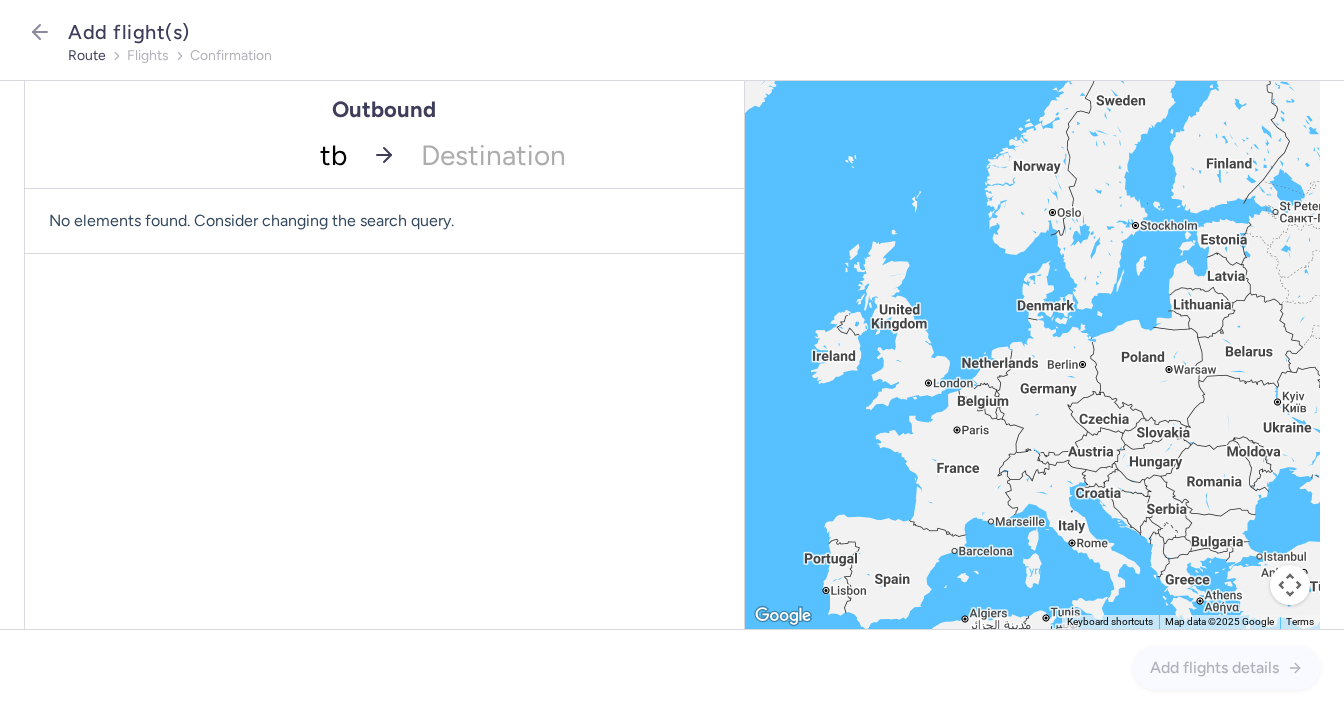 type on "tbs" 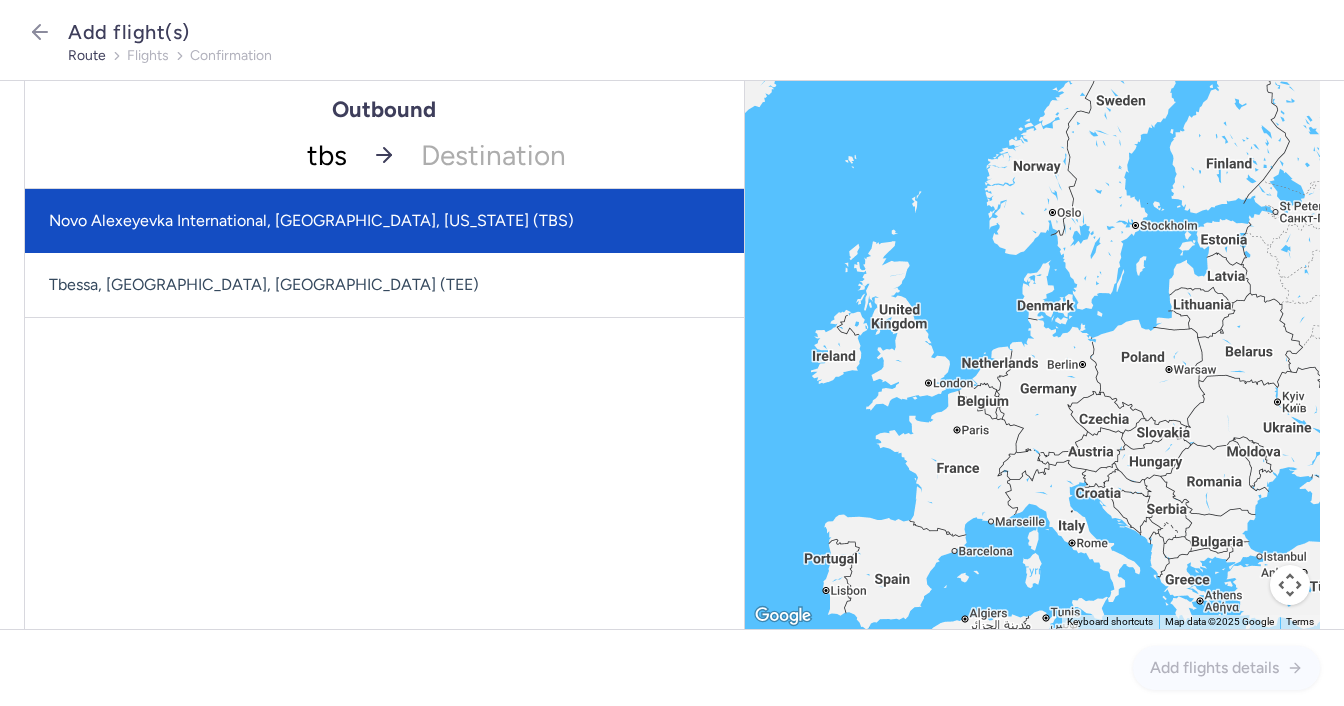 click on "Novo Alexeyevka International, [GEOGRAPHIC_DATA], [US_STATE] (TBS)" 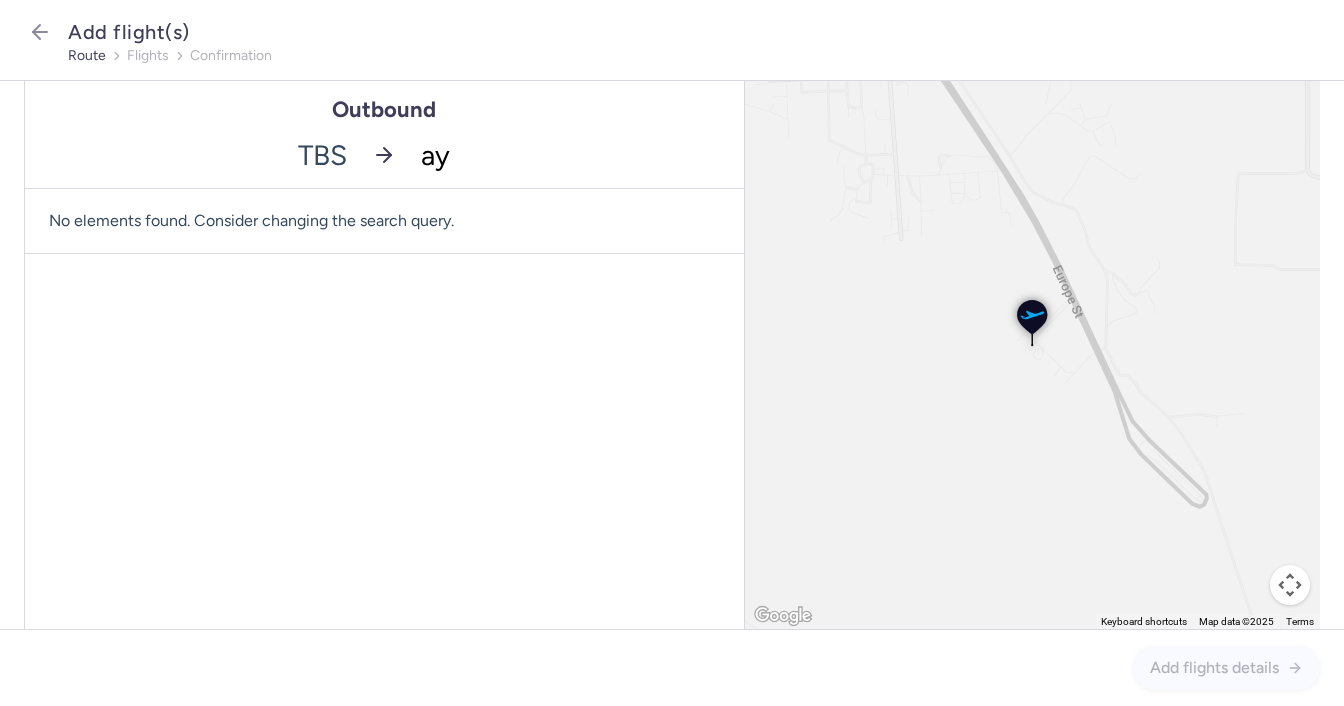 type on "ayt" 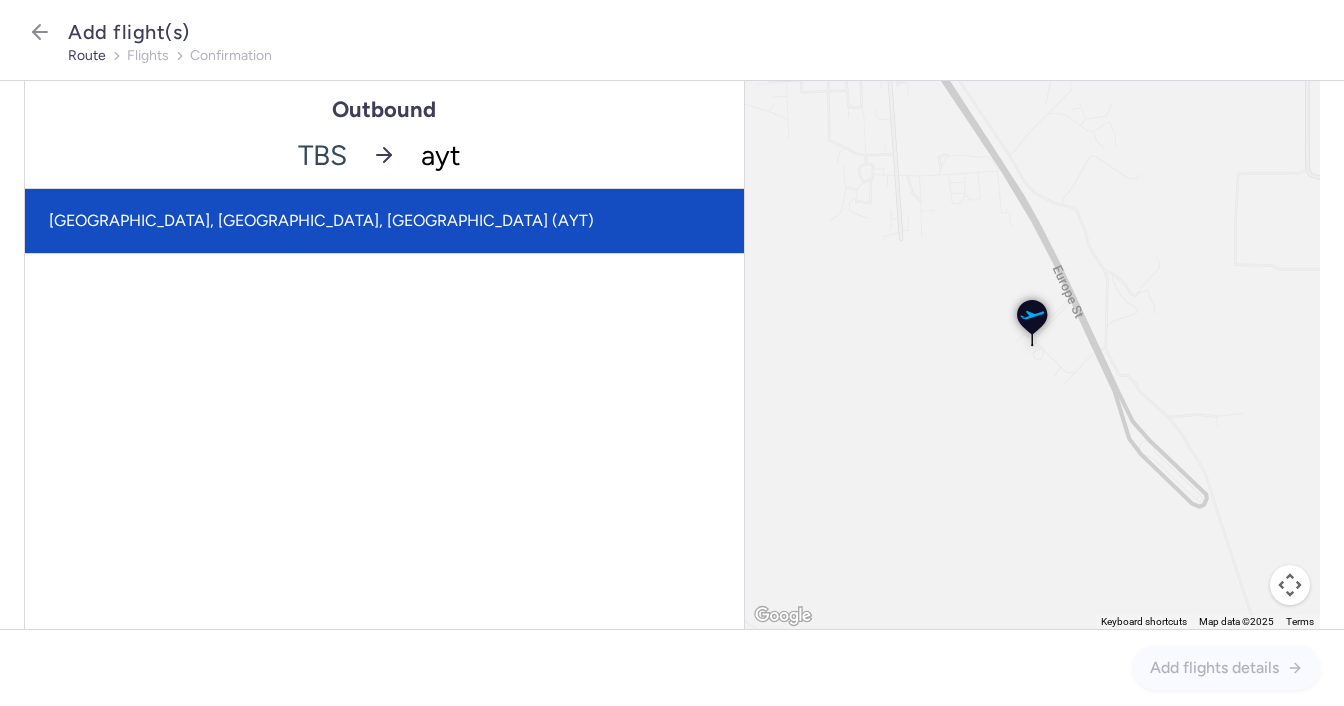 click on "[GEOGRAPHIC_DATA], [GEOGRAPHIC_DATA], [GEOGRAPHIC_DATA] (AYT)" at bounding box center (384, 221) 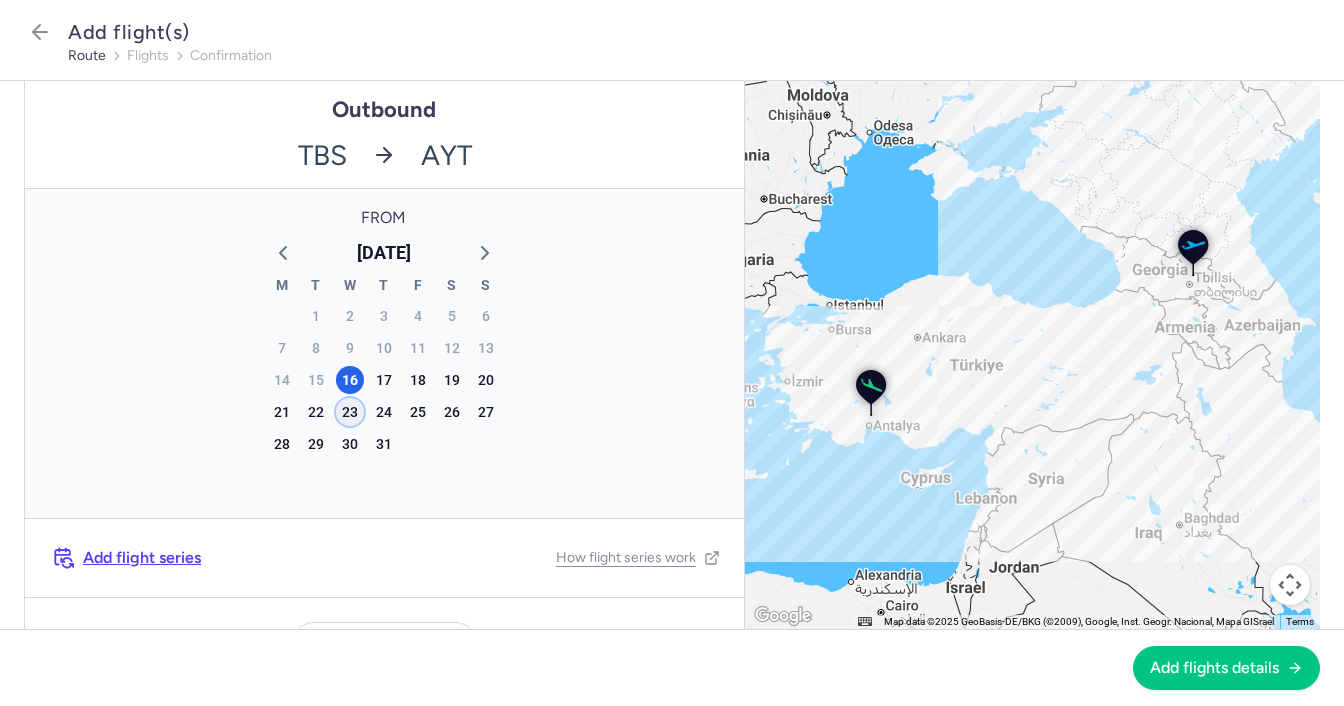 click on "23" 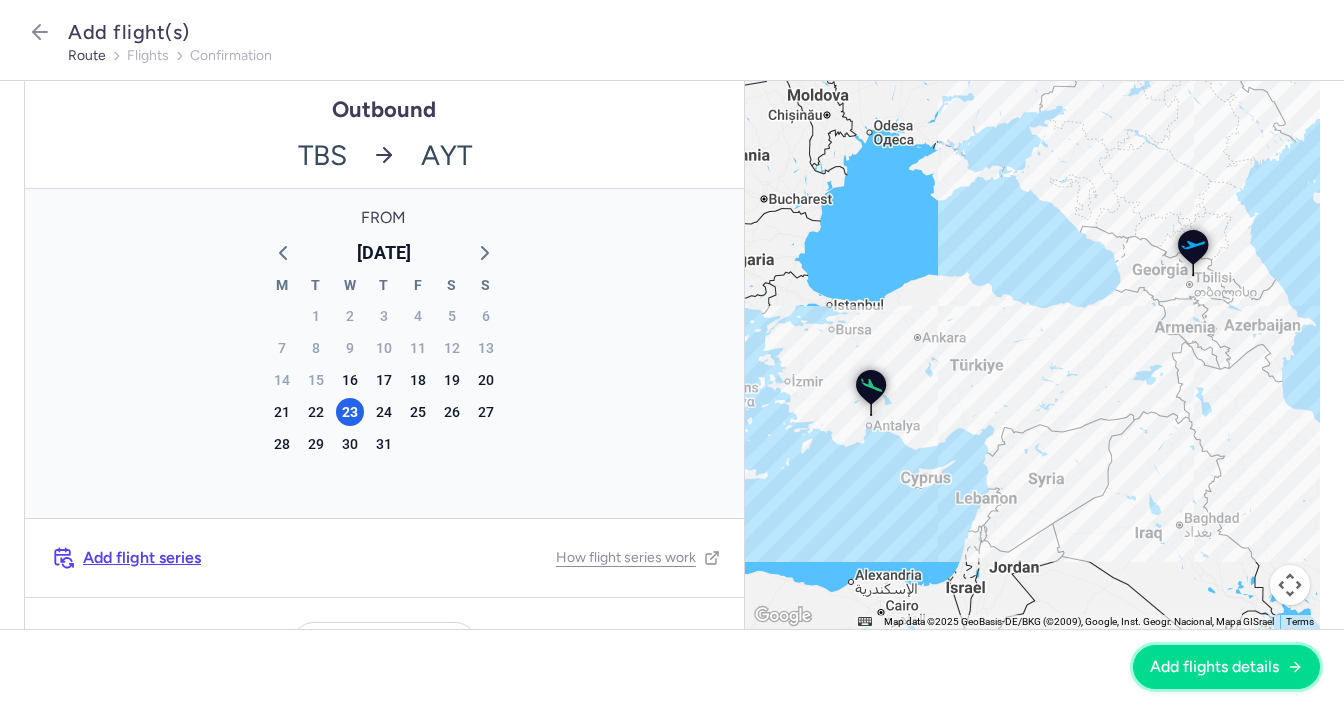 click on "Add flights details" at bounding box center [1214, 667] 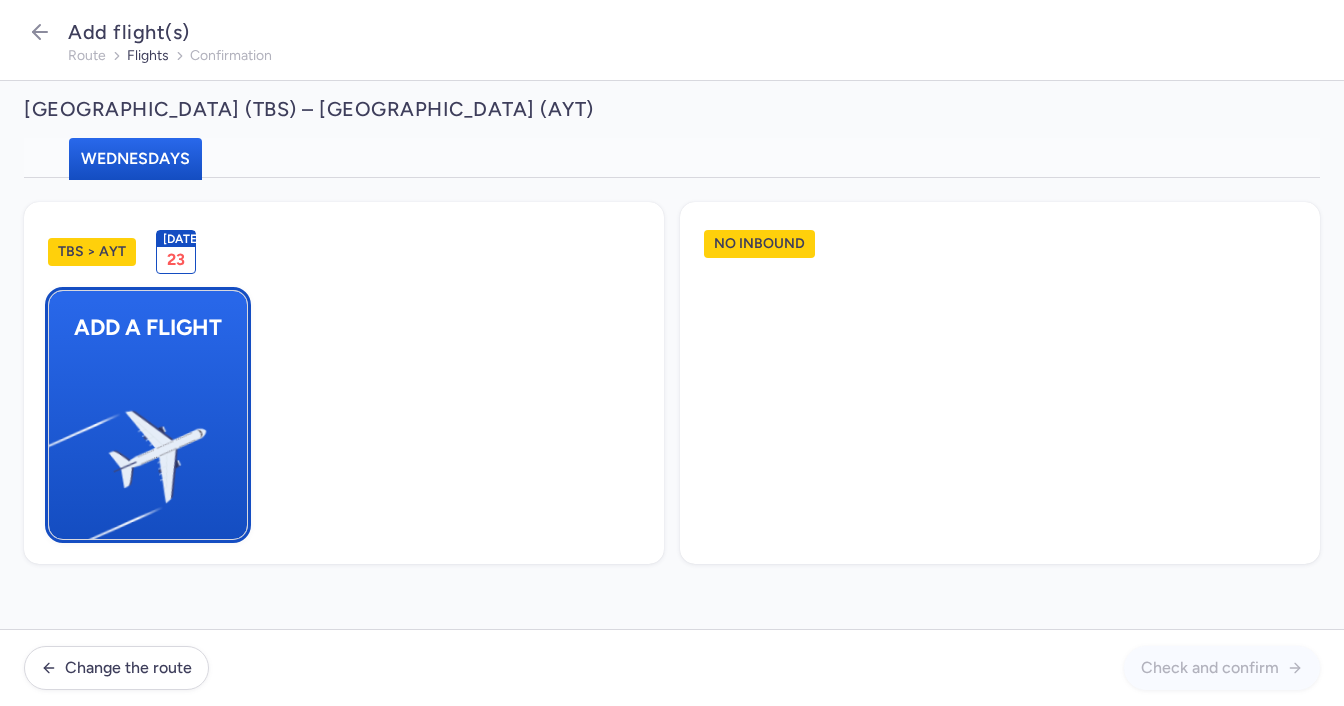 click at bounding box center (59, 448) 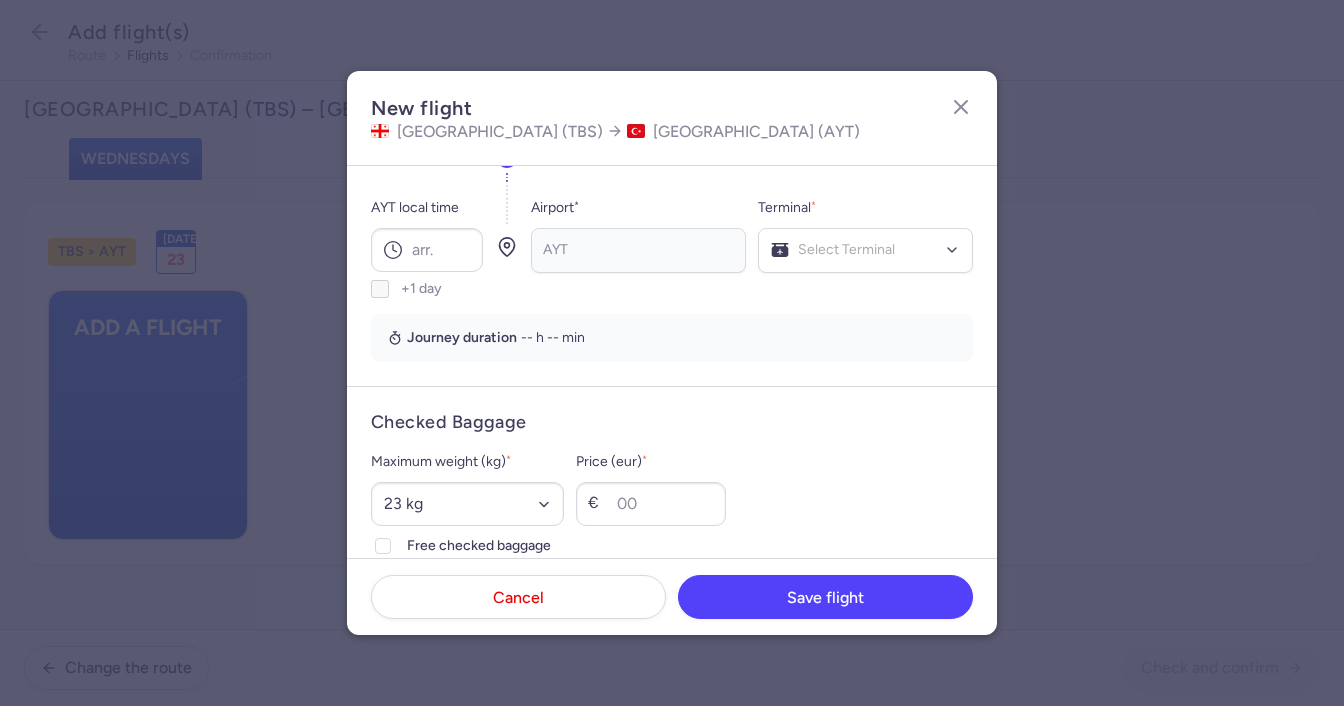 scroll, scrollTop: 0, scrollLeft: 0, axis: both 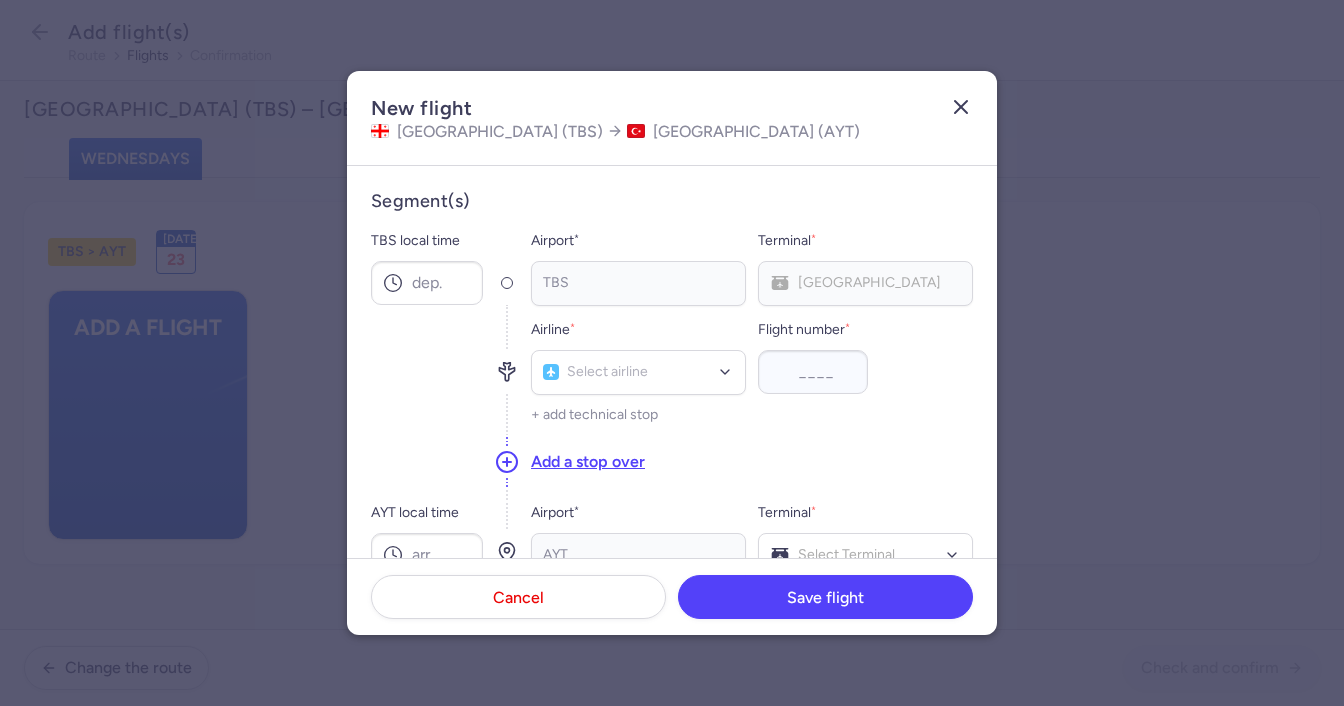 click 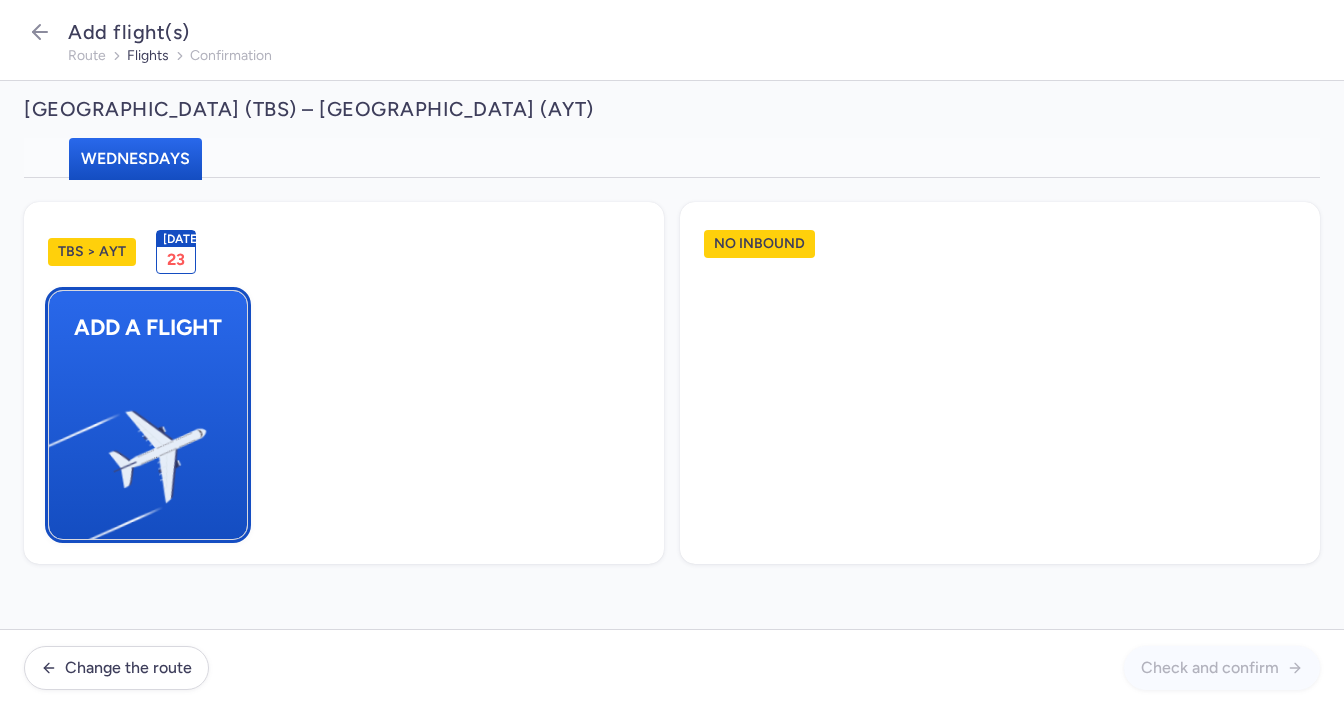 click at bounding box center (59, 448) 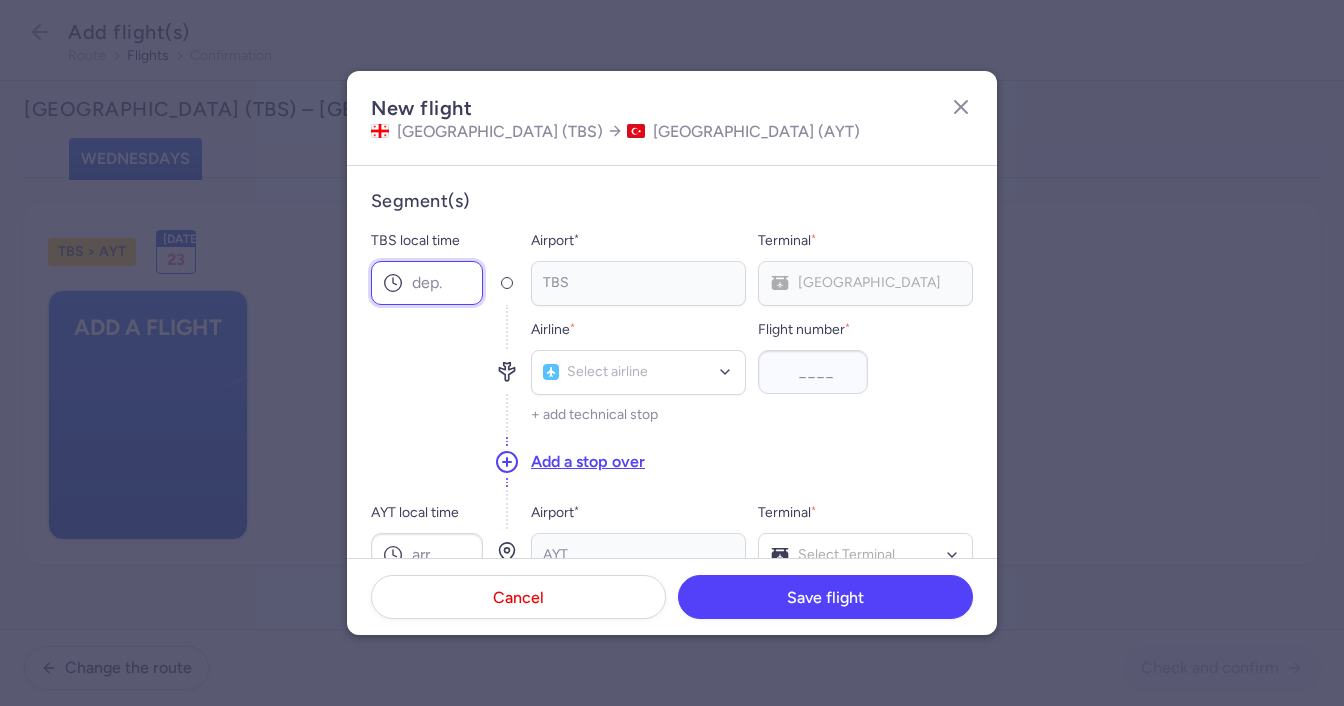 click on "TBS local time" at bounding box center [427, 283] 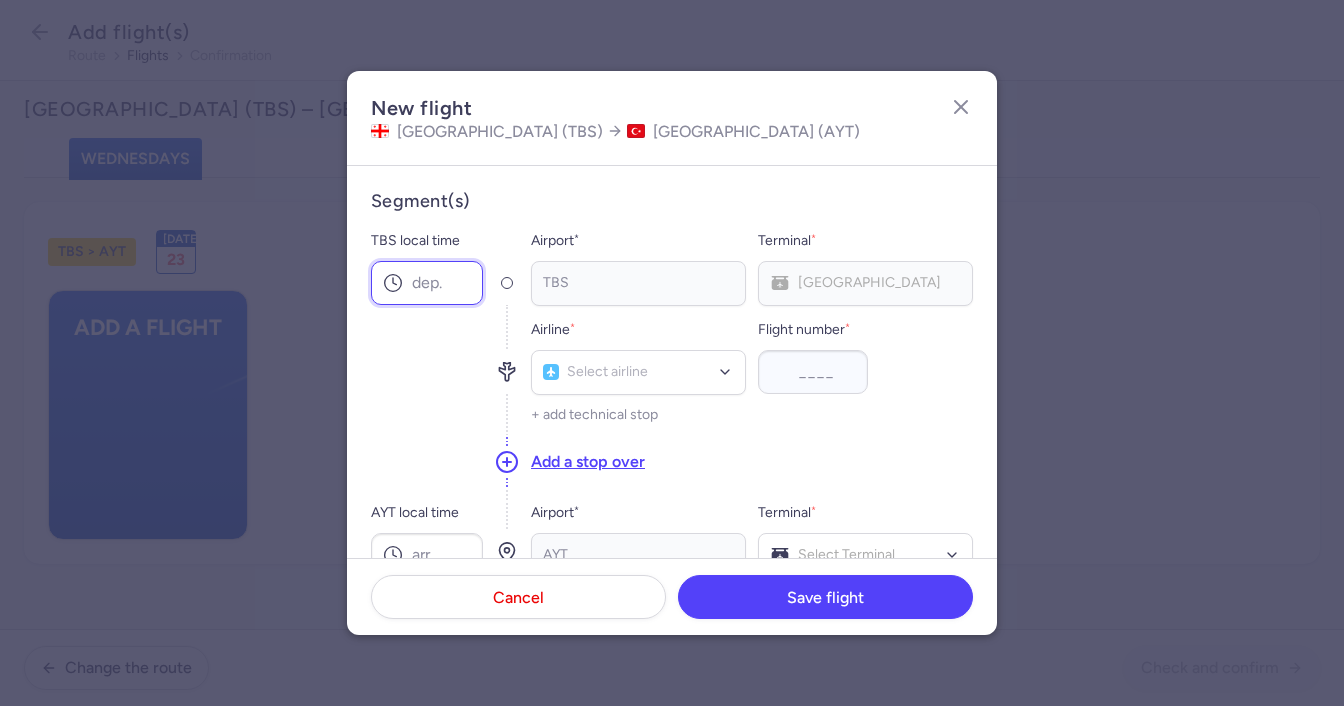 click on "TBS local time" at bounding box center [427, 283] 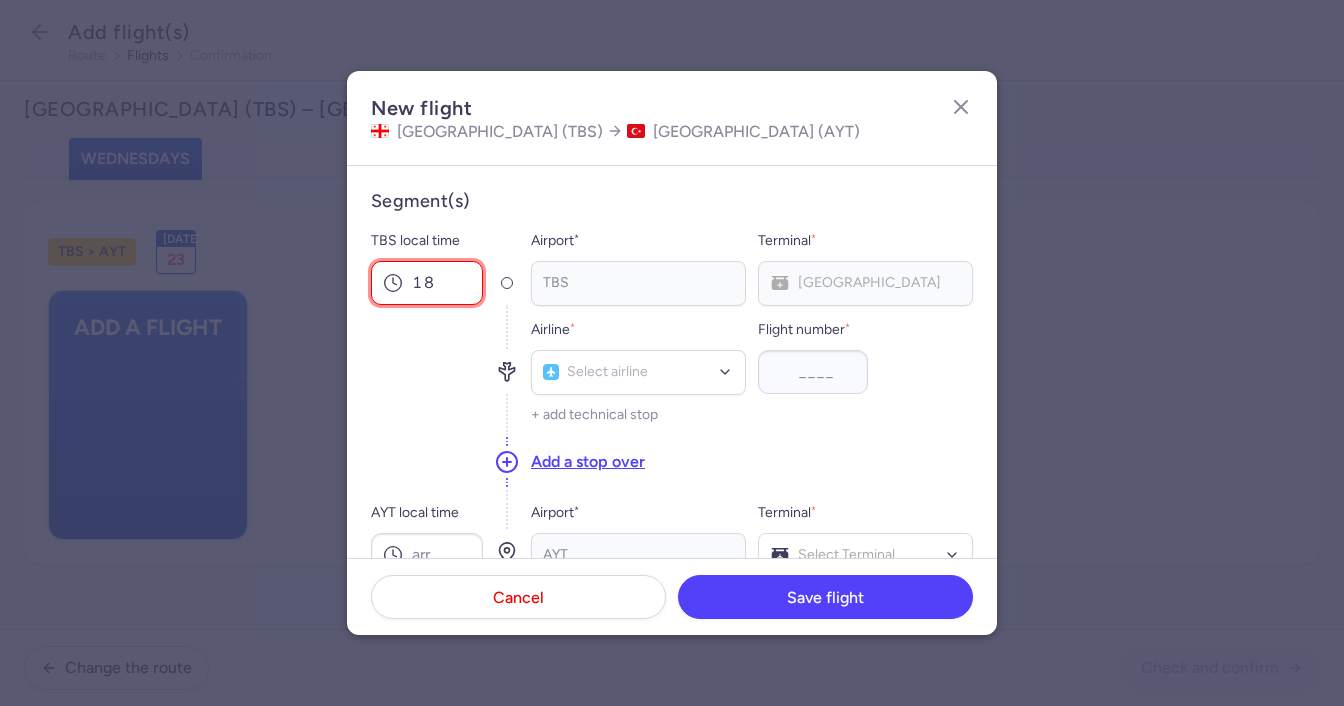 type on "1" 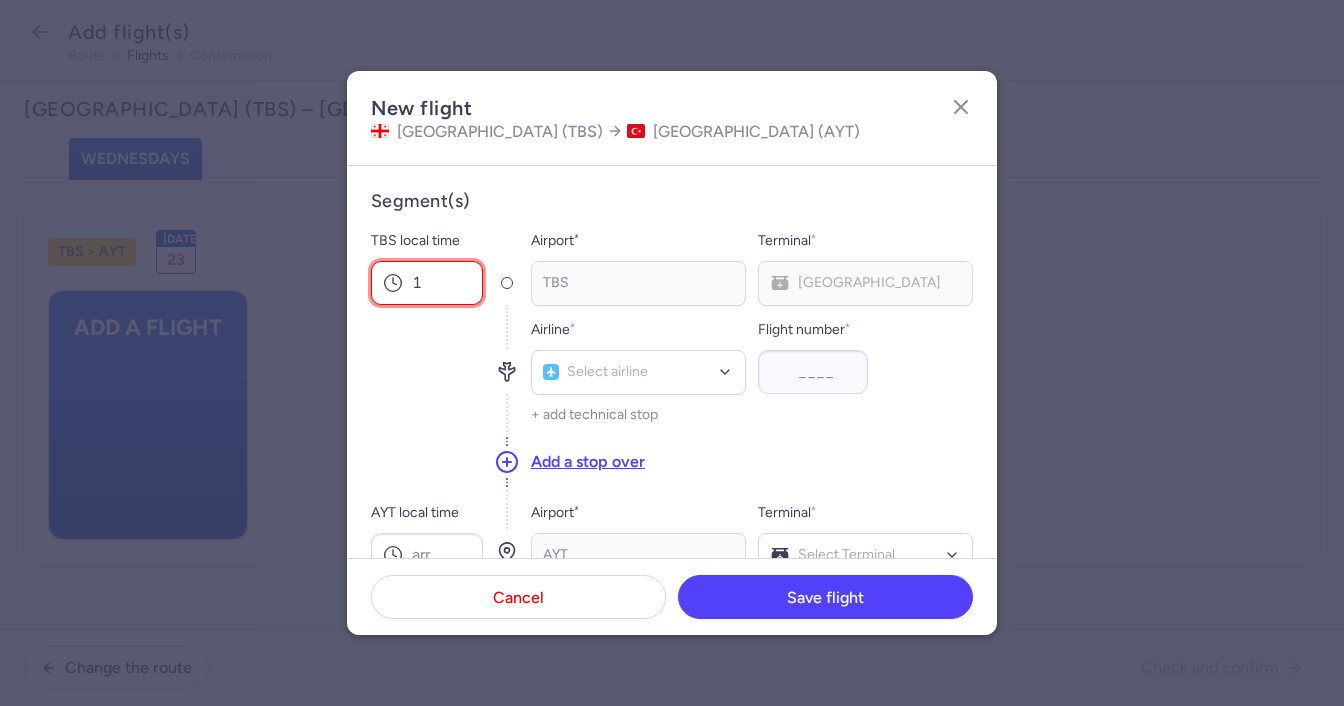 type 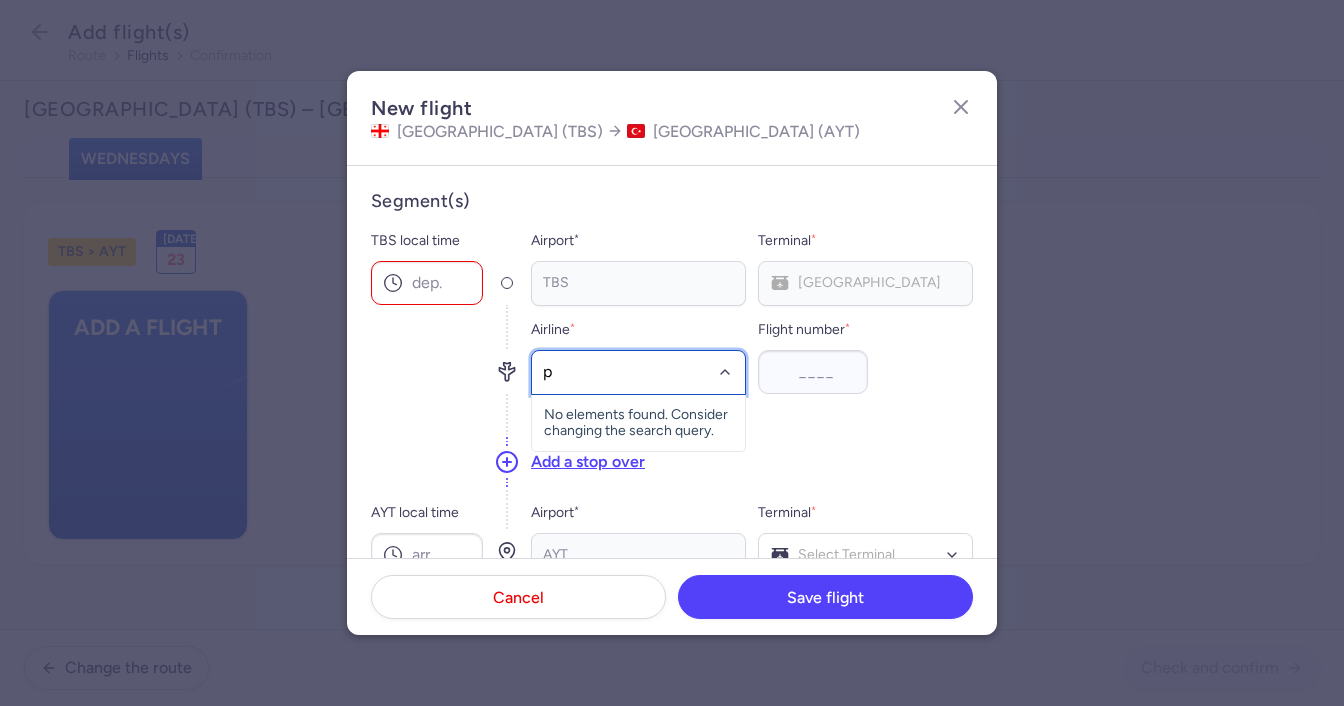 type on "pc" 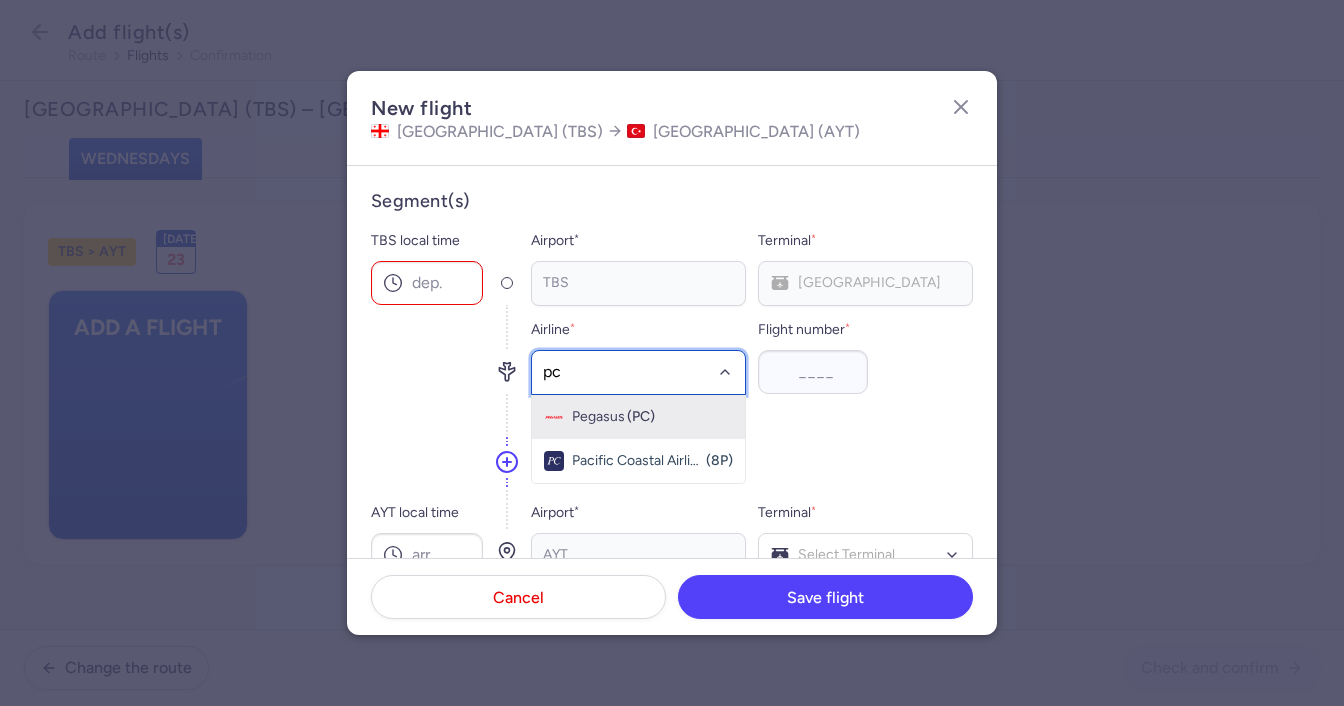 click on "Pegasus" at bounding box center (598, 417) 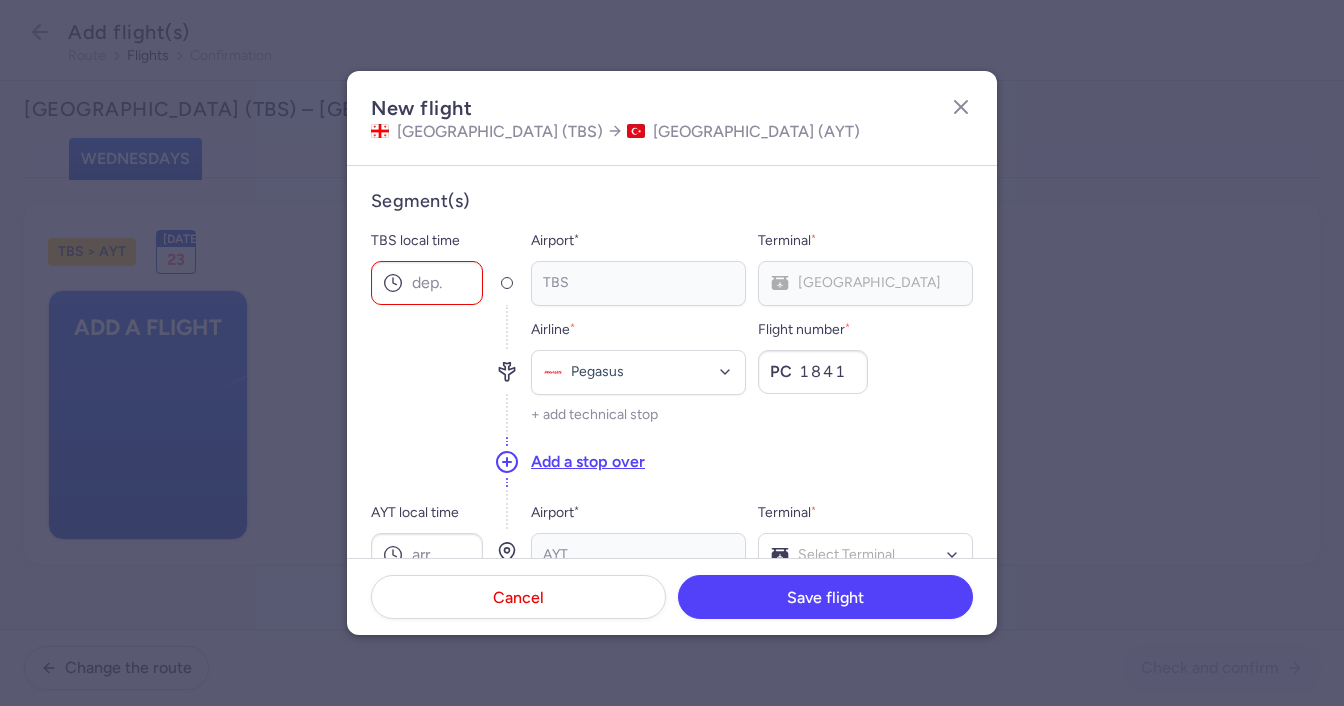 type on "1841" 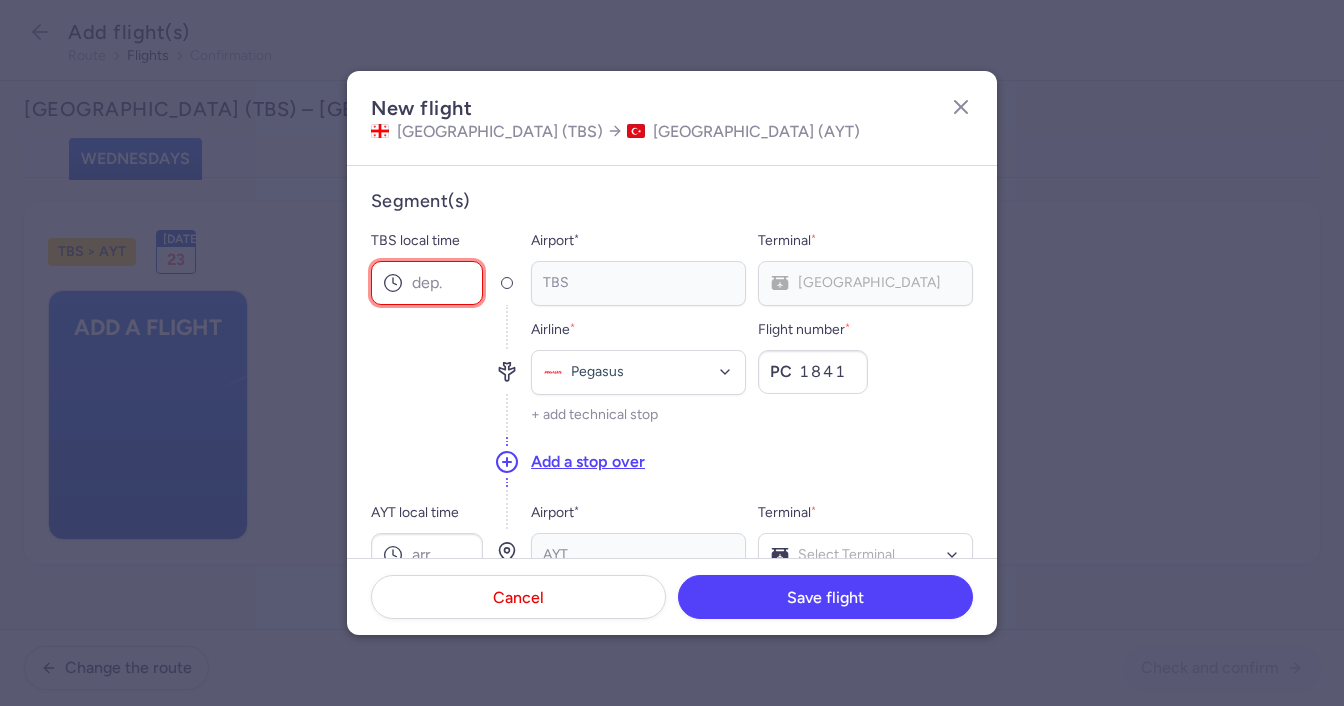 click on "TBS local time" at bounding box center (427, 283) 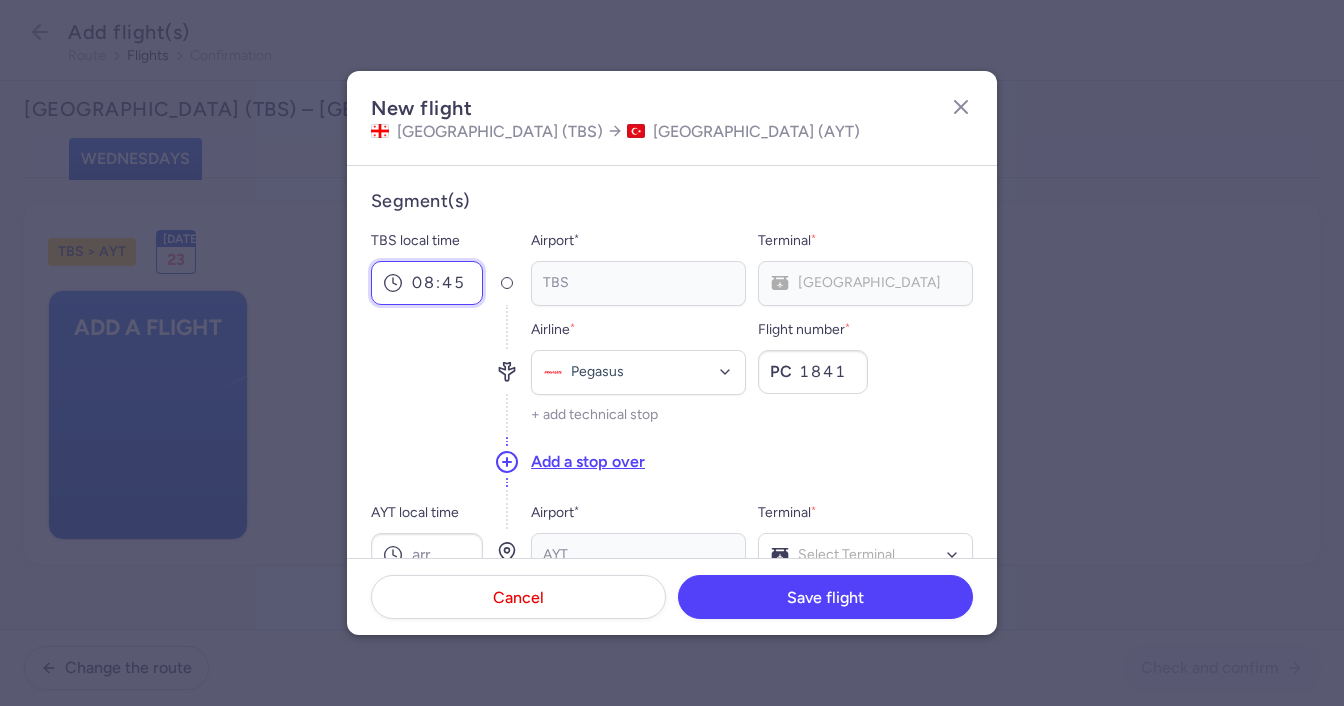 scroll, scrollTop: 100, scrollLeft: 0, axis: vertical 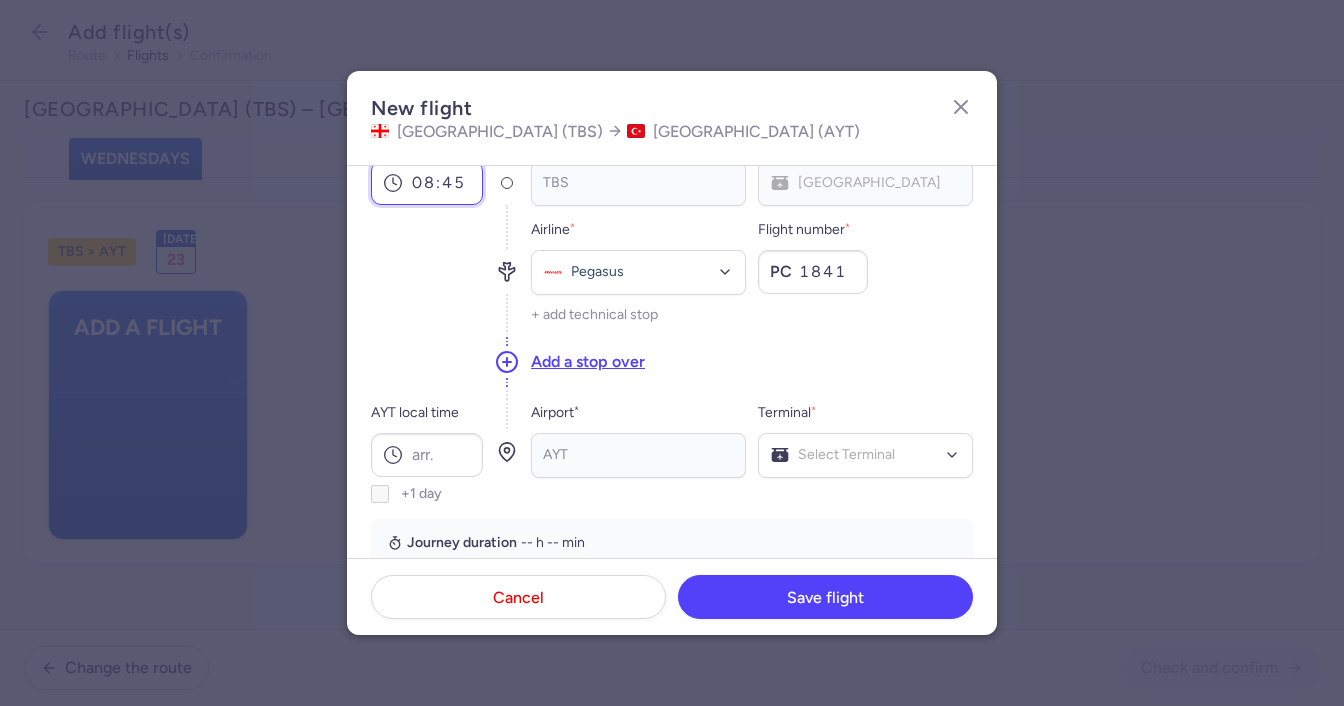 type on "08:45" 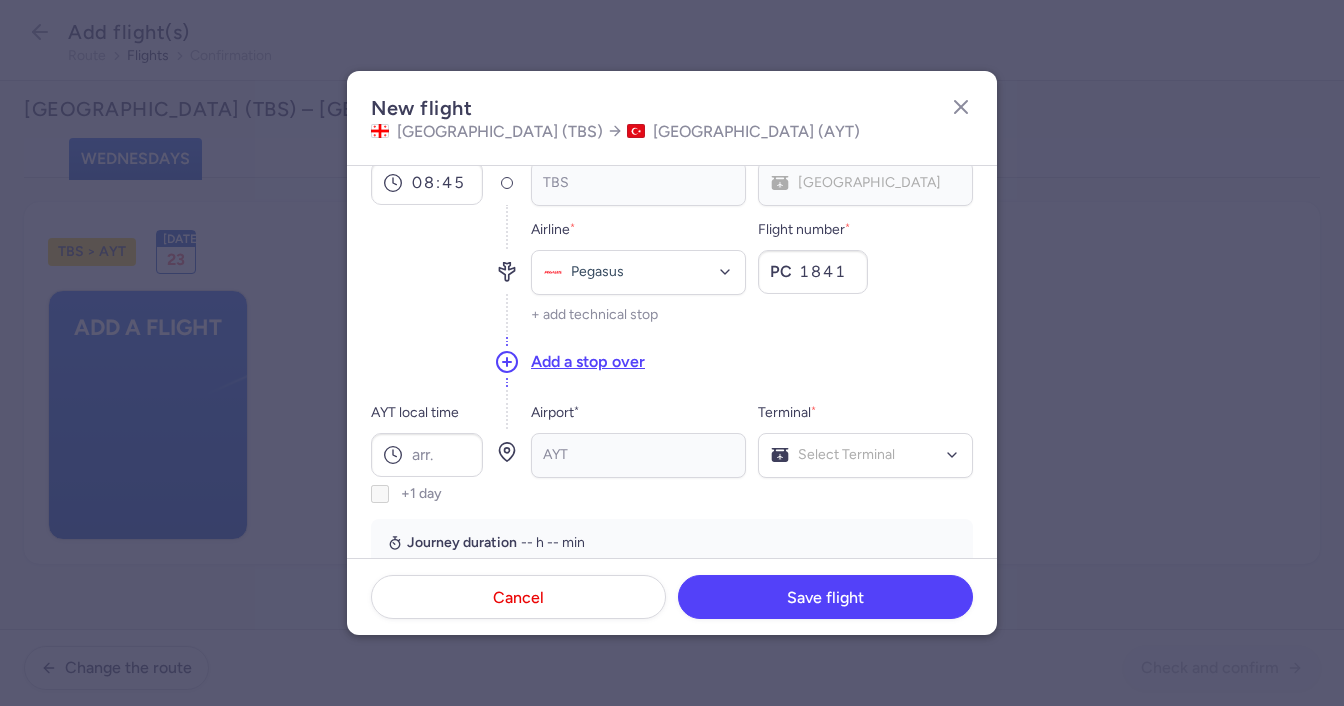 click on "AYT No elements found. Consider changing the search query. Type an IATA code, a city, an airport name..." at bounding box center [638, 455] 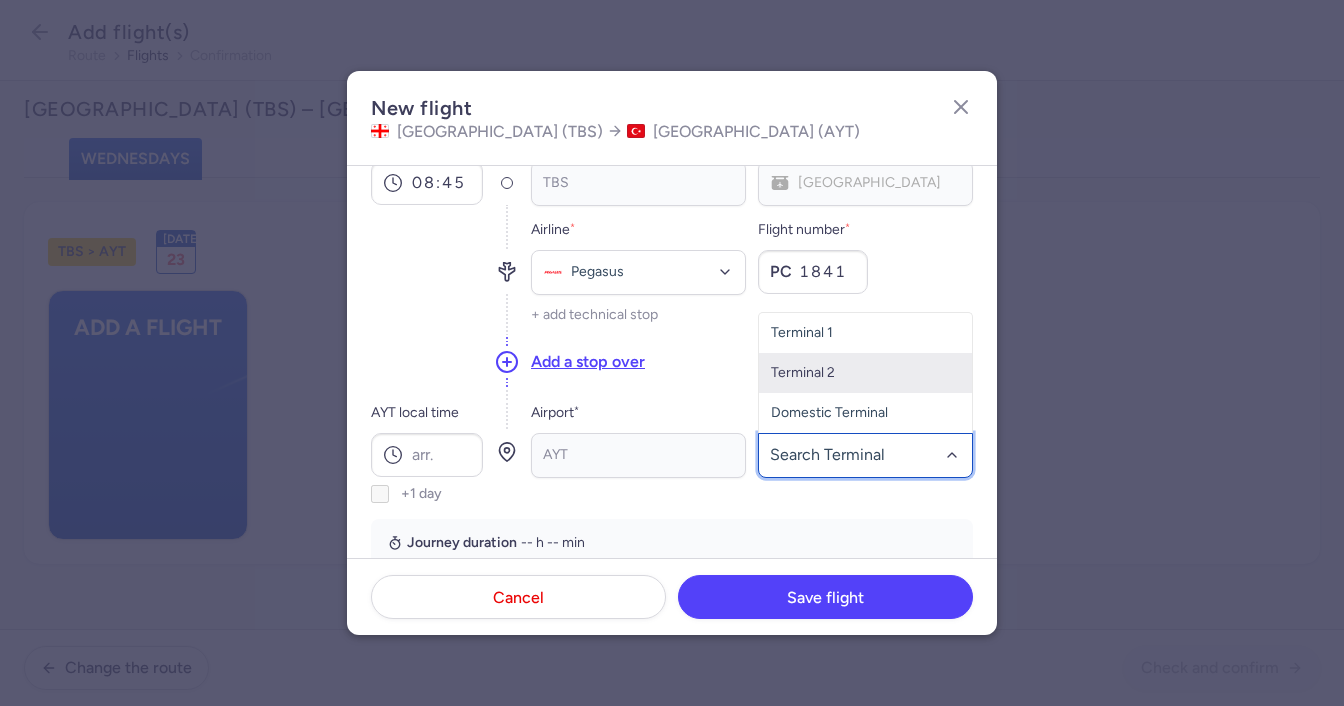 drag, startPoint x: 819, startPoint y: 370, endPoint x: 623, endPoint y: 393, distance: 197.34488 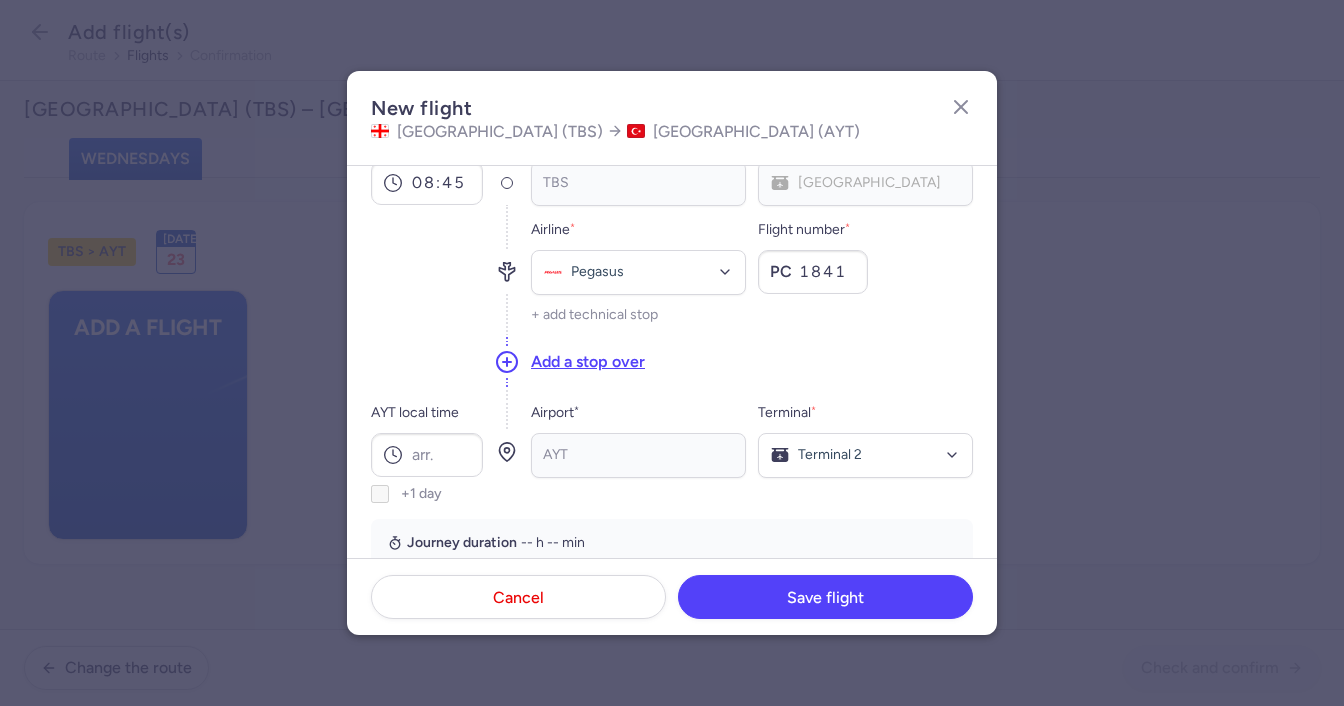 scroll, scrollTop: 200, scrollLeft: 0, axis: vertical 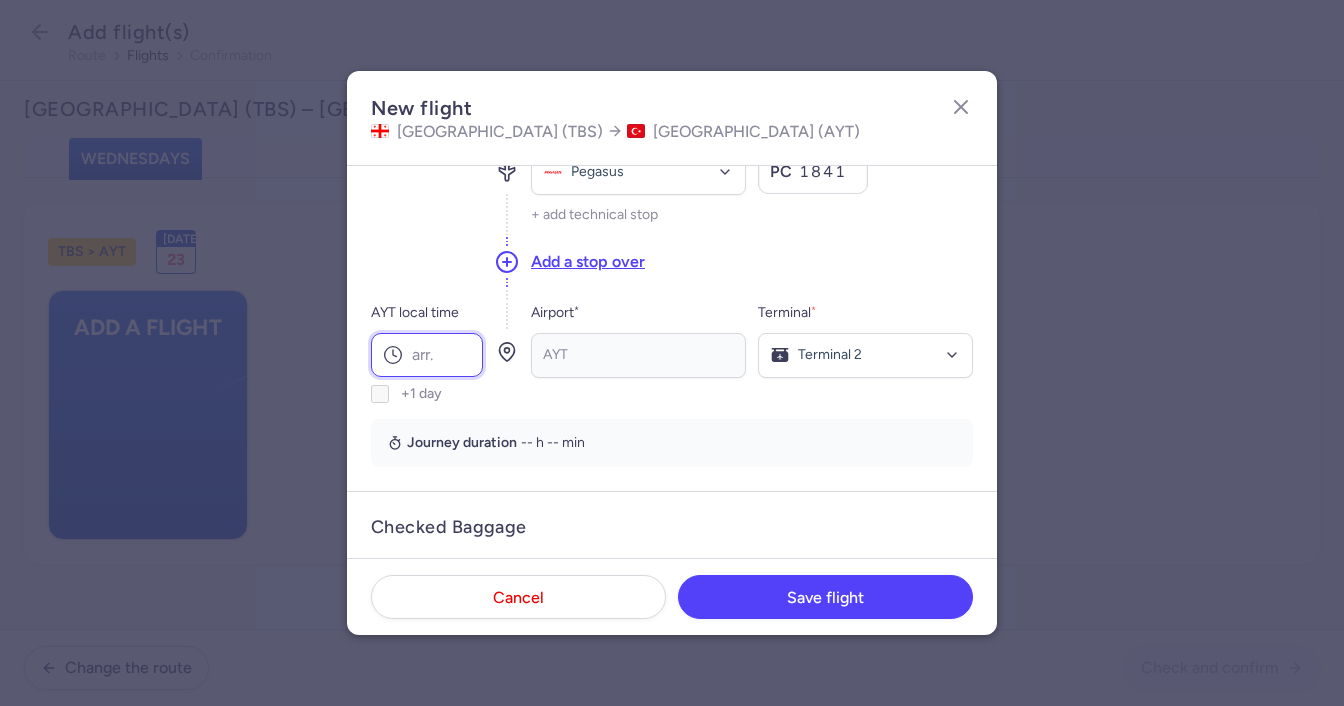 click on "AYT local time" at bounding box center (427, 355) 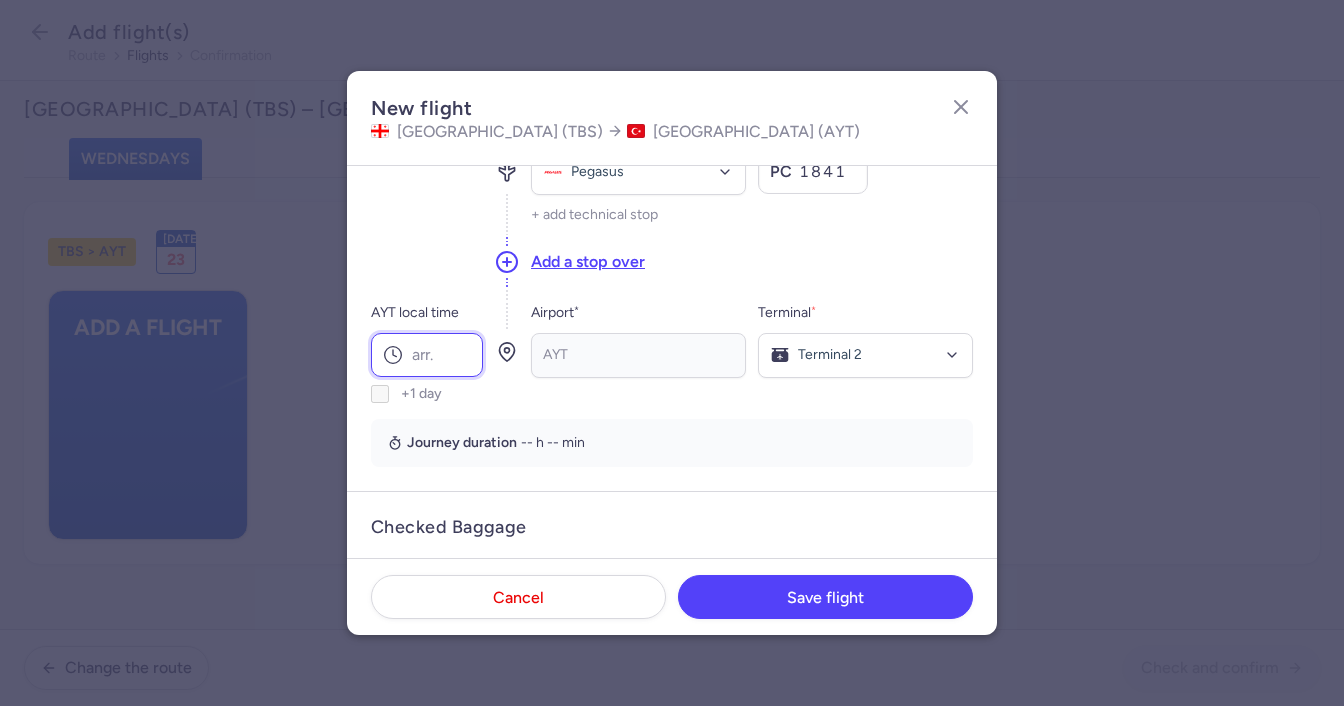 click on "AYT local time" at bounding box center [427, 355] 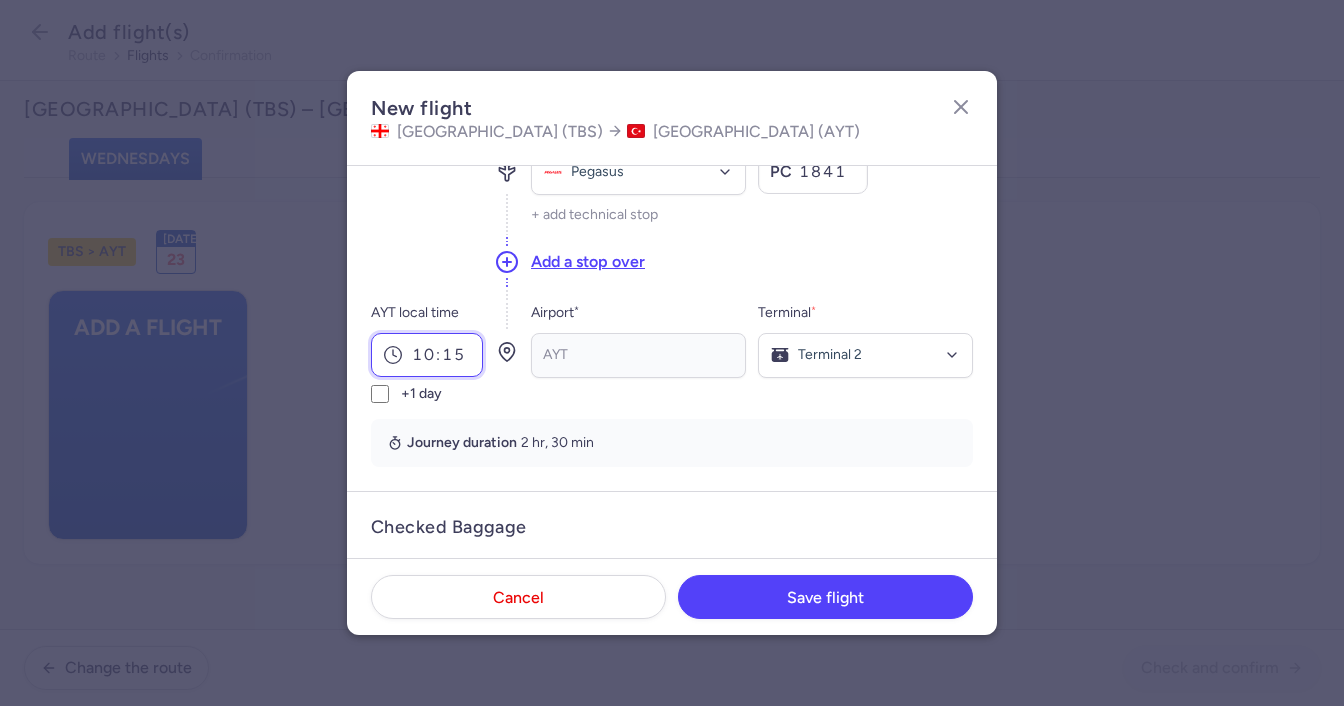 scroll, scrollTop: 300, scrollLeft: 0, axis: vertical 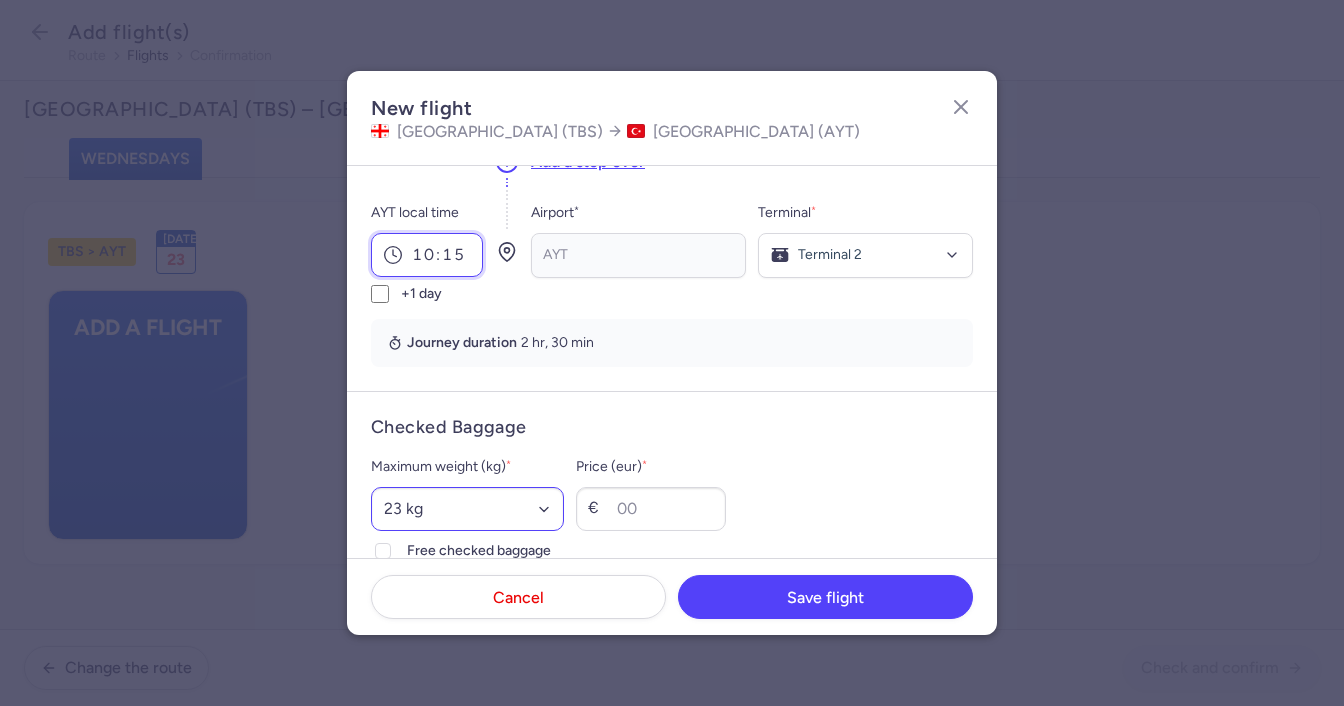 type on "10:15" 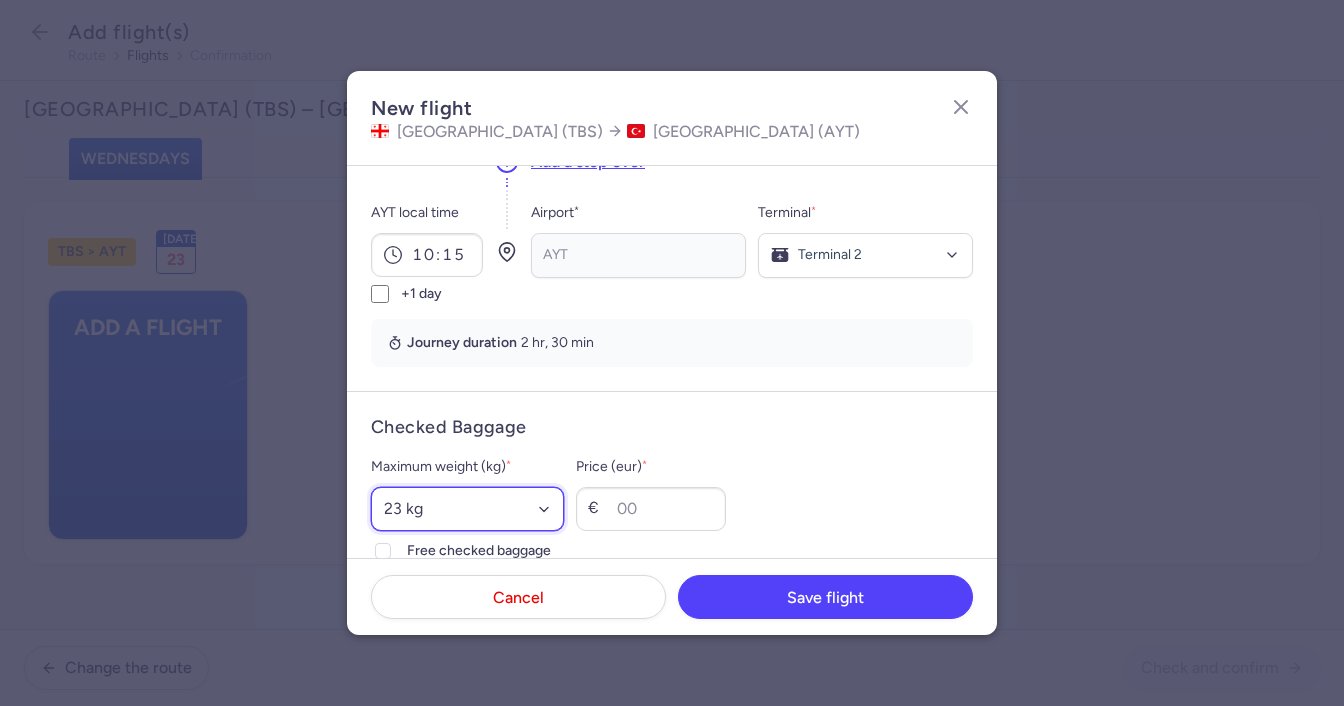 click on "Select an option 15 kg 16 kg 17 kg 18 kg 19 kg 20 kg 21 kg 22 kg 23 kg 24 kg 25 kg 26 kg 27 kg 28 kg 29 kg 30 kg 31 kg 32 kg 33 kg 34 kg 35 kg" at bounding box center [467, 509] 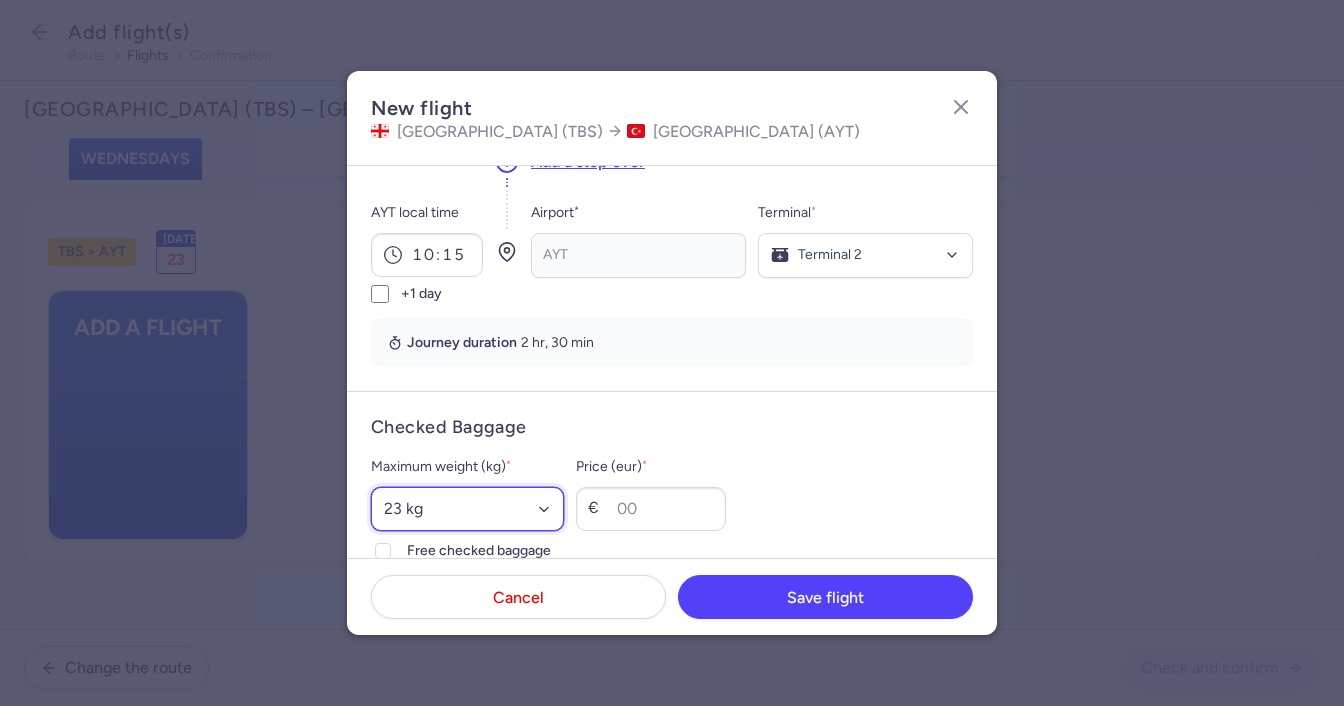 select on "20" 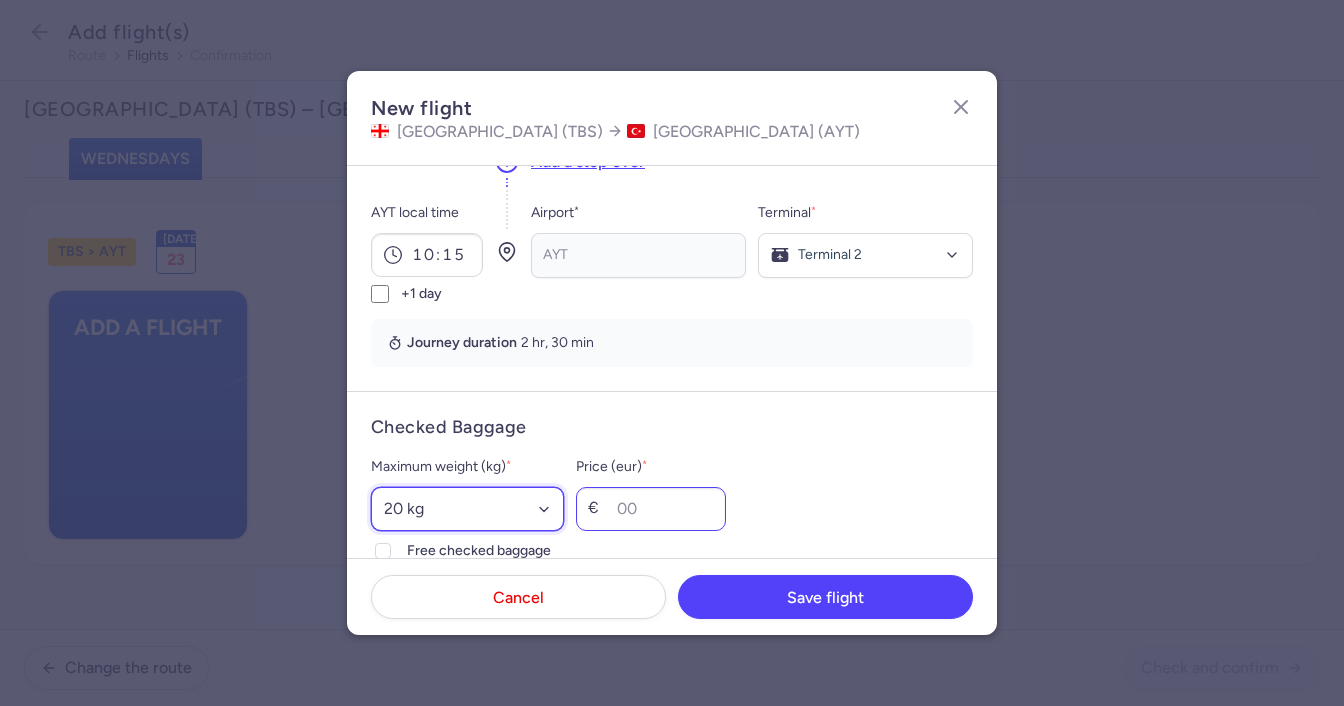 scroll, scrollTop: 400, scrollLeft: 0, axis: vertical 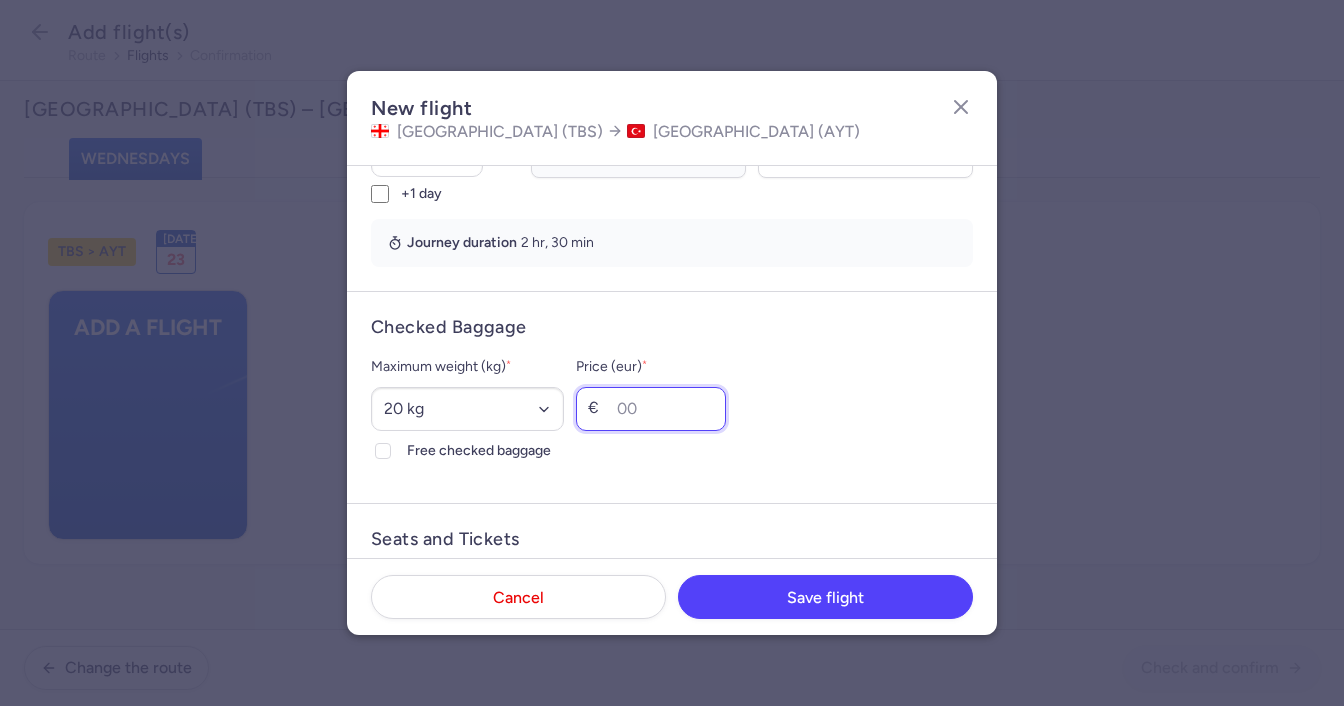 click on "Price (eur)  *" at bounding box center (651, 409) 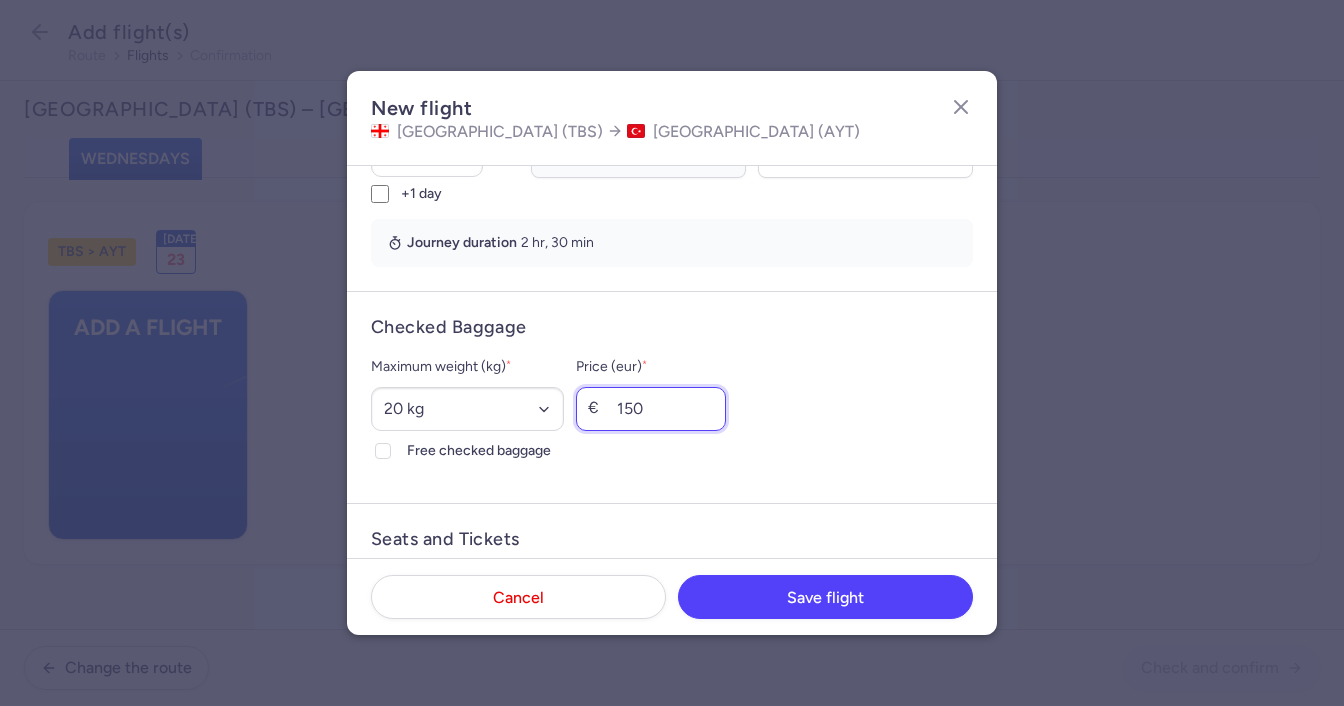 scroll, scrollTop: 500, scrollLeft: 0, axis: vertical 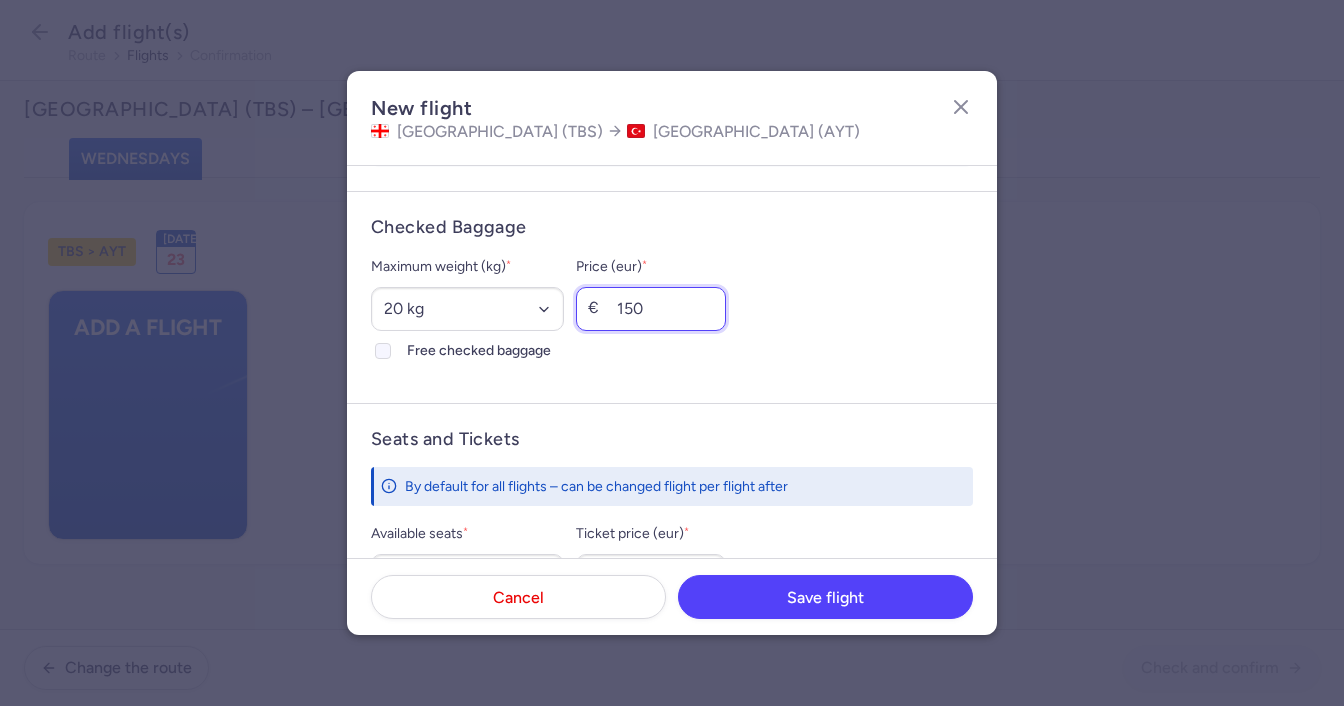 type on "150" 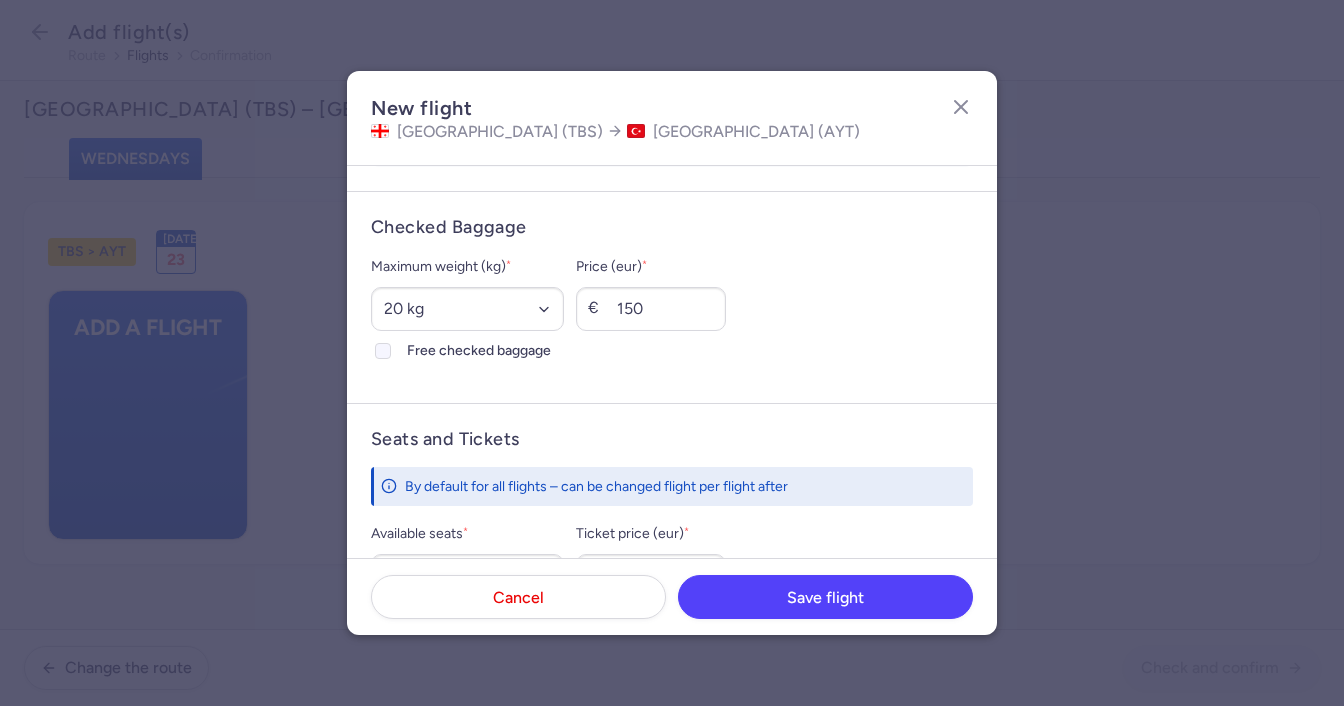 click on "Free checked baggage" 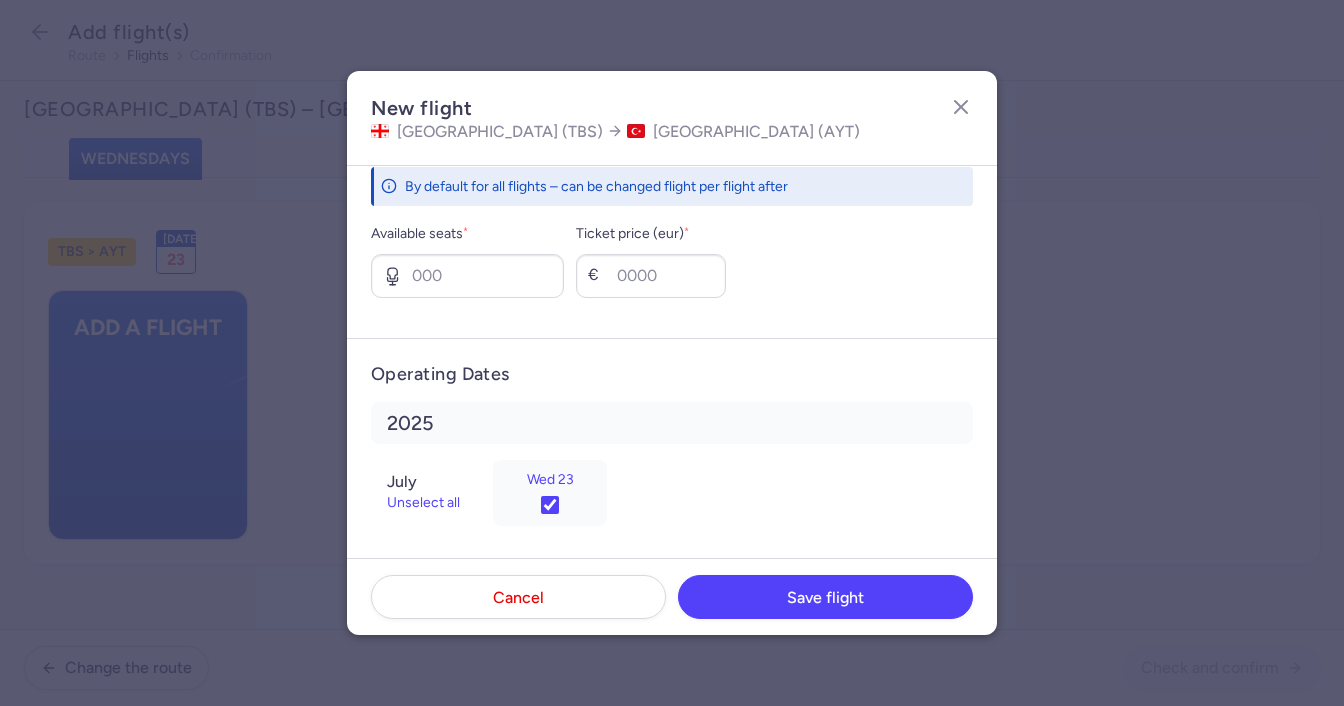 scroll, scrollTop: 600, scrollLeft: 0, axis: vertical 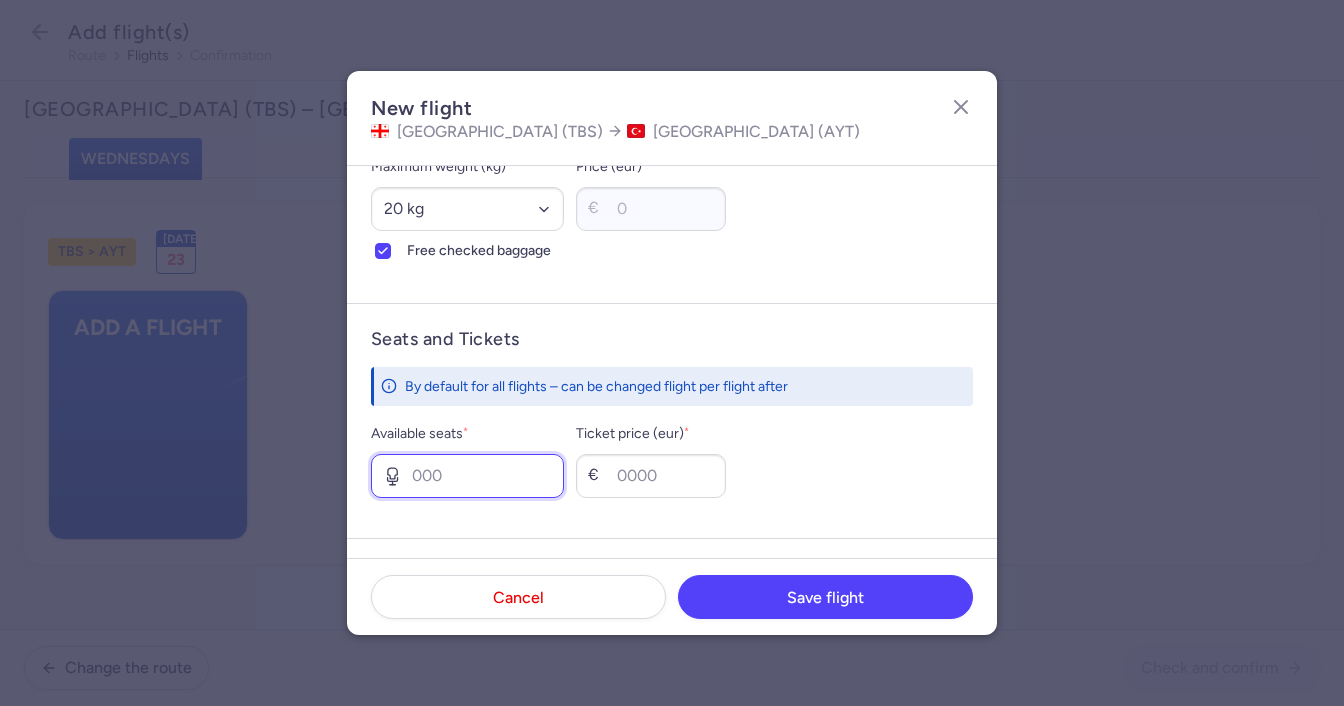 click on "Available seats  *" at bounding box center (467, 476) 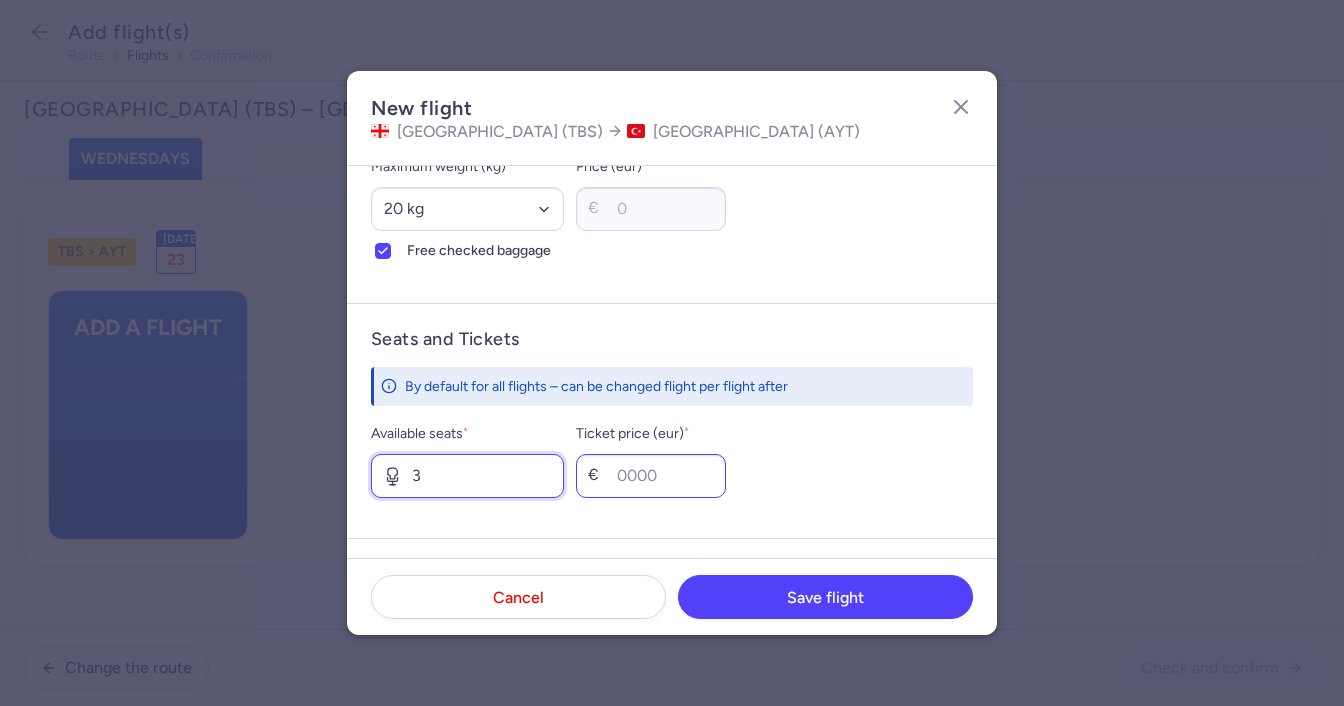 type on "3" 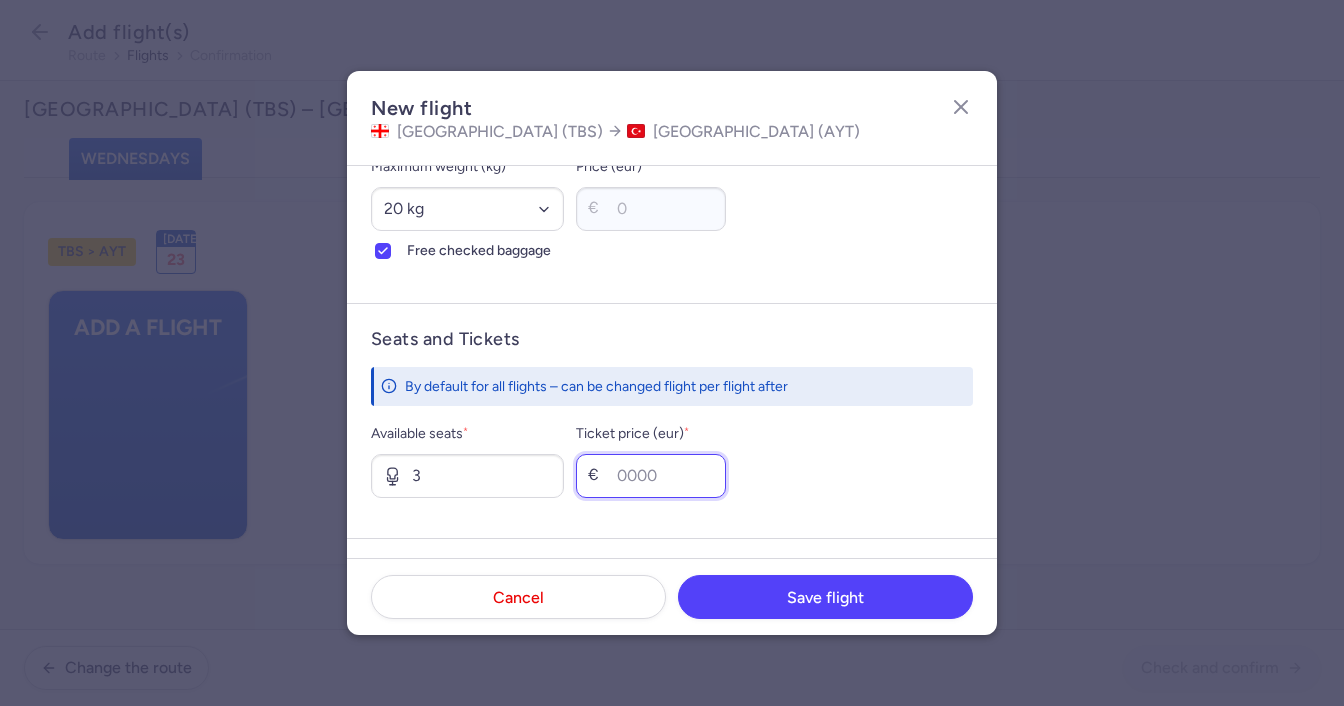 click on "Ticket price (eur)  *" at bounding box center (651, 476) 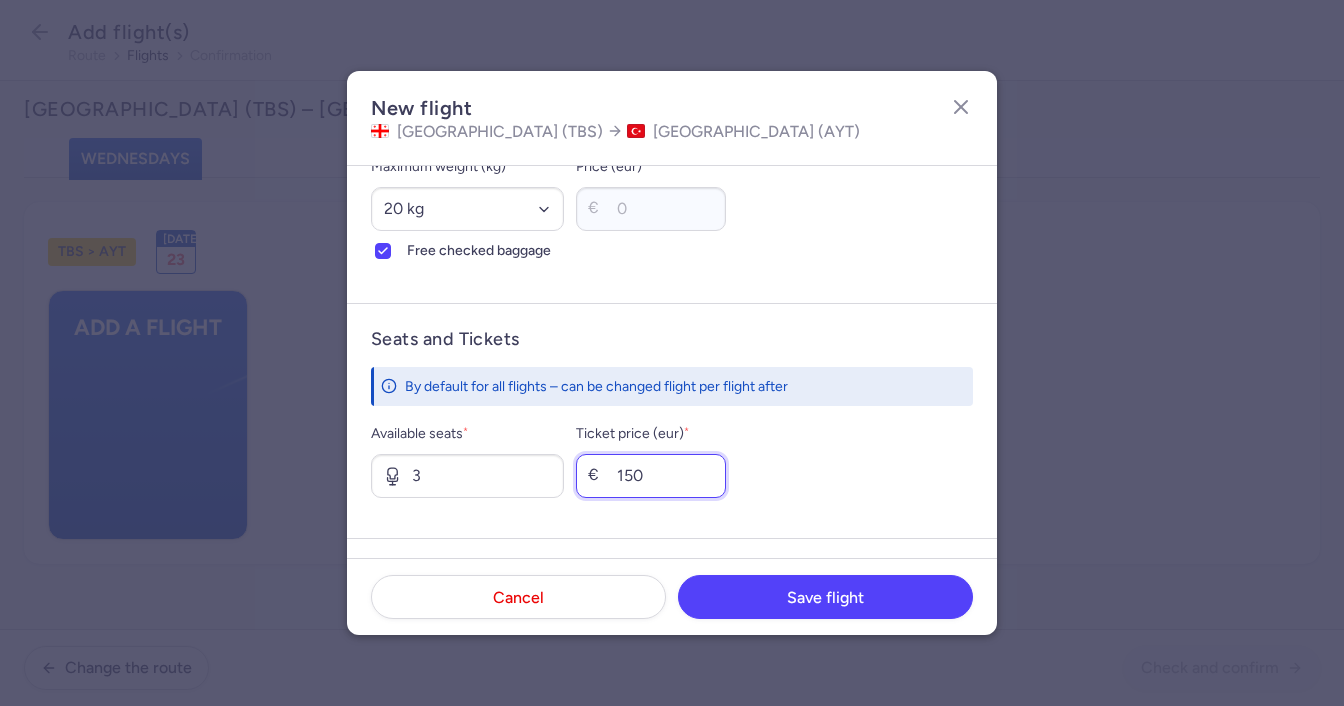 scroll, scrollTop: 805, scrollLeft: 0, axis: vertical 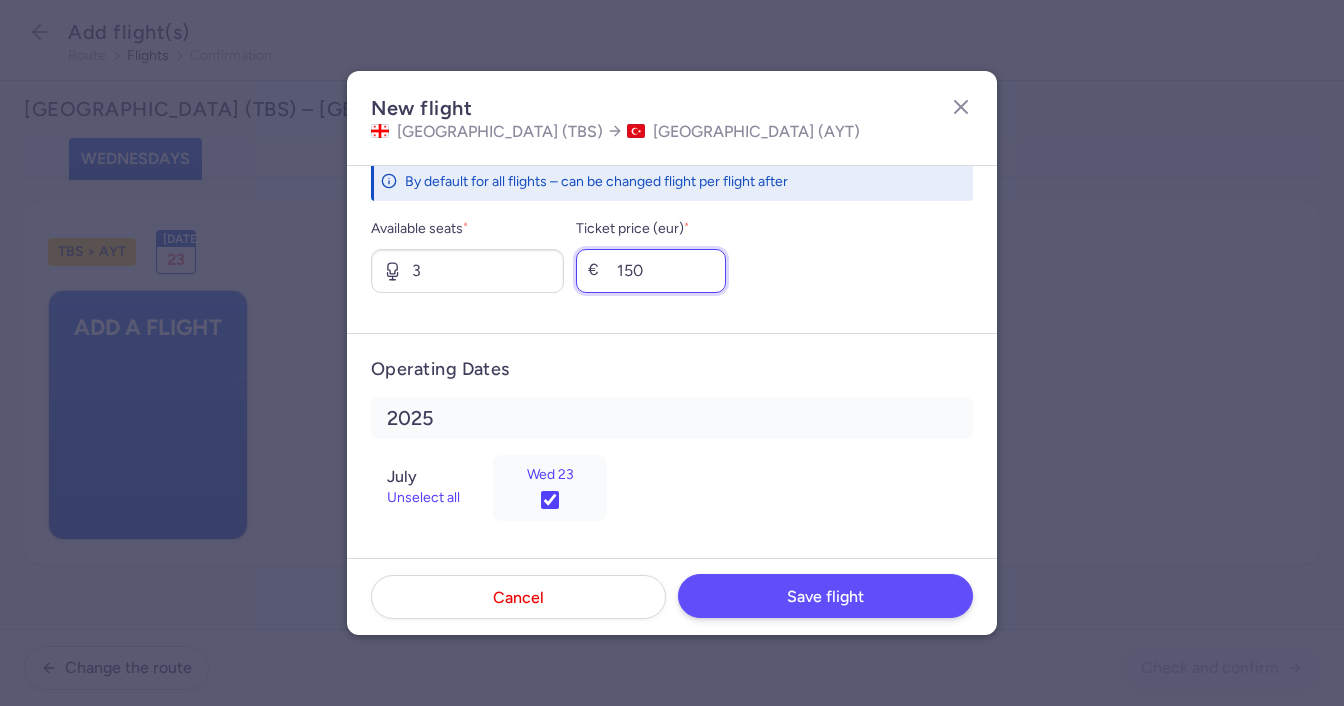 type on "150" 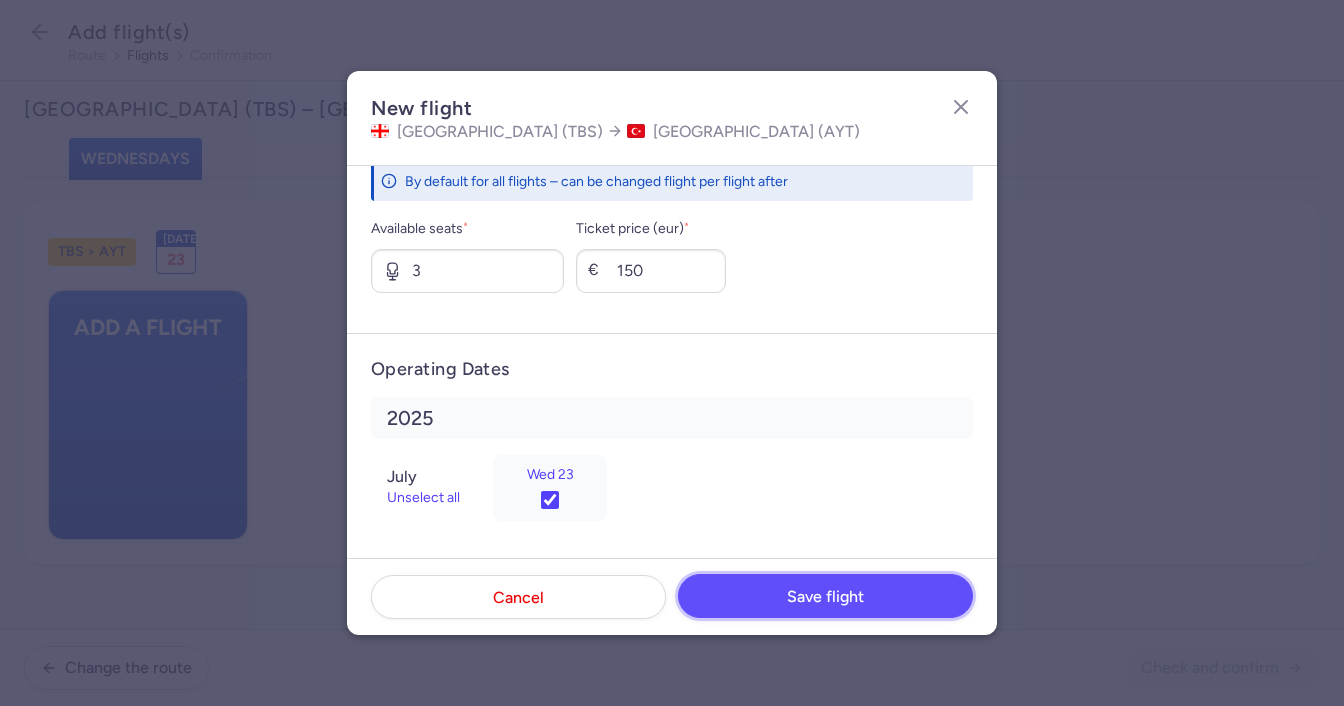 click on "Save flight" at bounding box center [825, 597] 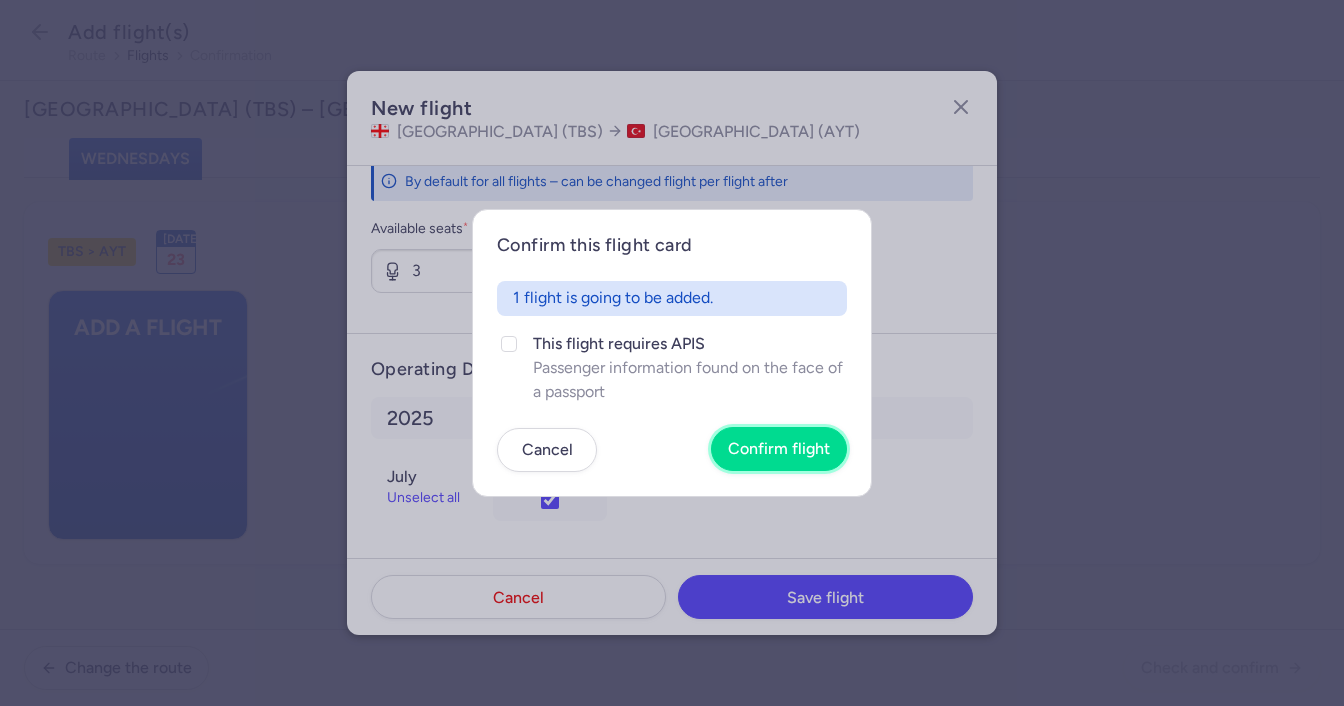 click on "Confirm flight" at bounding box center [779, 449] 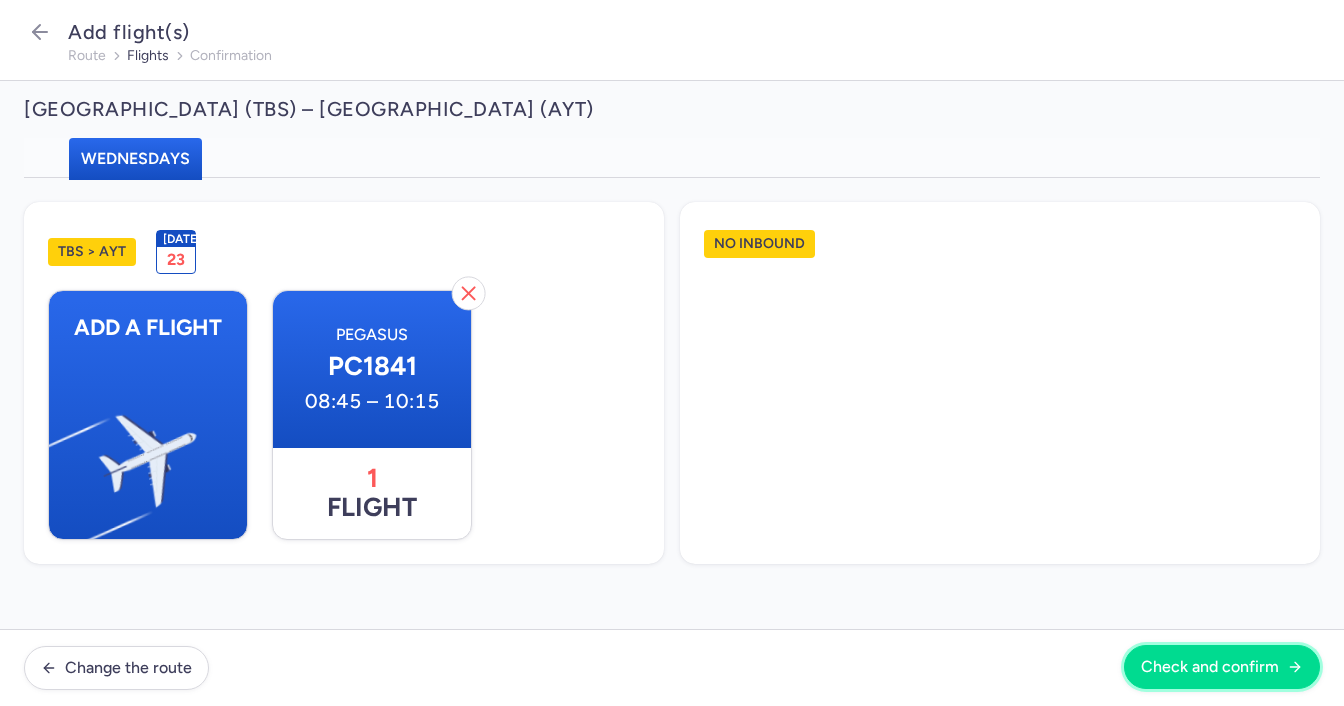 click on "Check and confirm" at bounding box center [1210, 667] 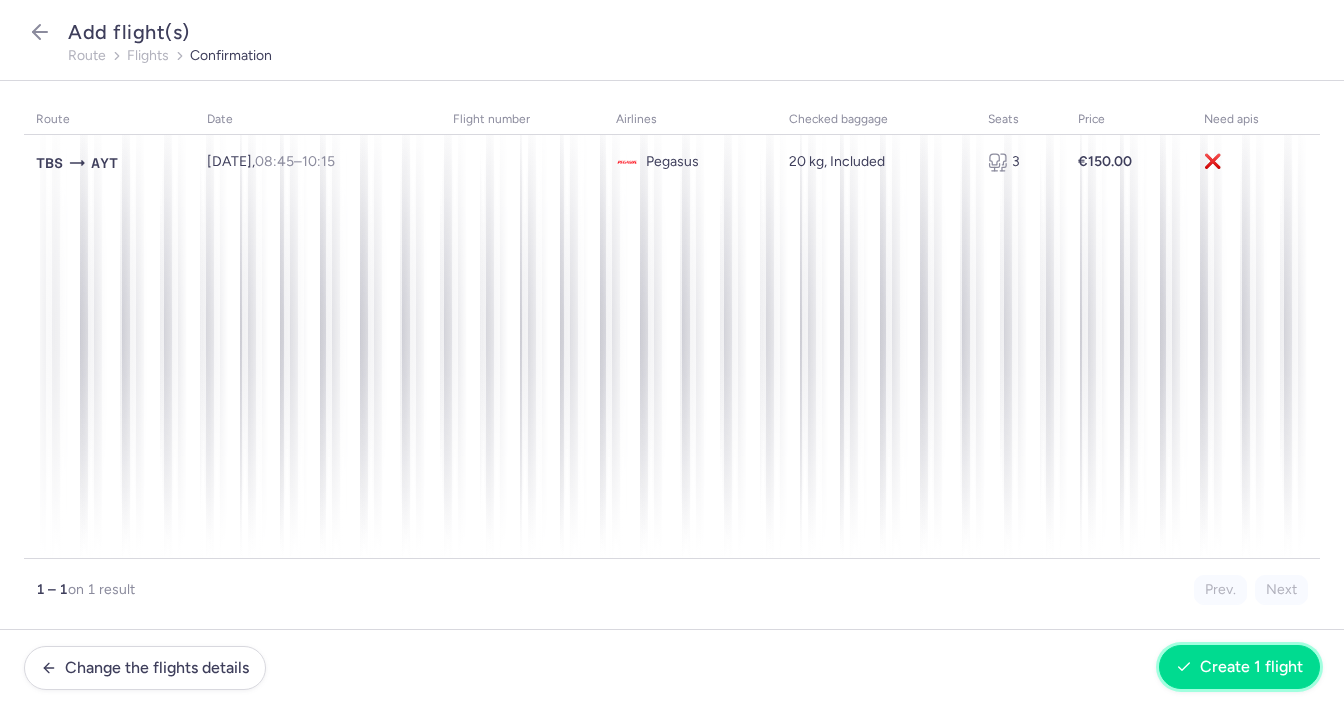 click on "Create 1 flight" at bounding box center [1251, 667] 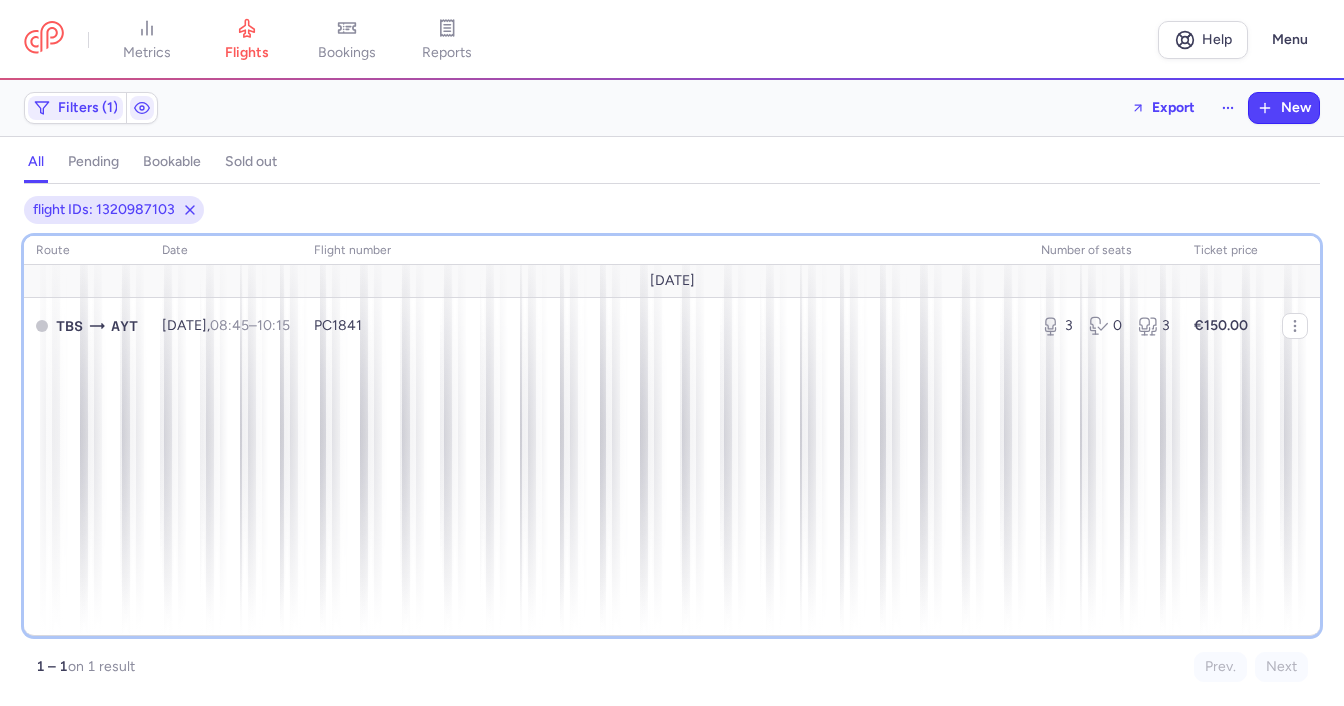 click on "route date Flight number number of seats Ticket price [DATE]  TBS  AYT [DATE]  08:45  –  10:15  +0  PC1841  3 0 3 €150.00" at bounding box center [672, 436] 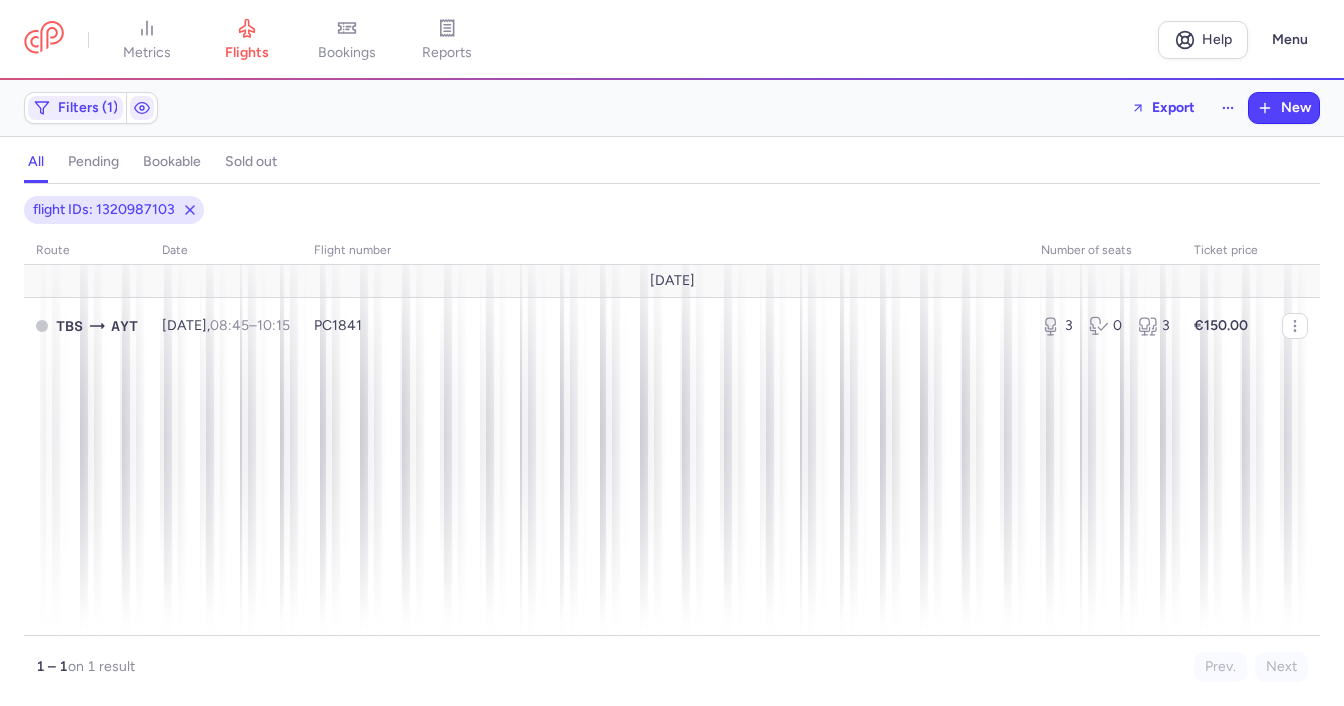click on "flight IDs: 1320987103" at bounding box center [104, 210] 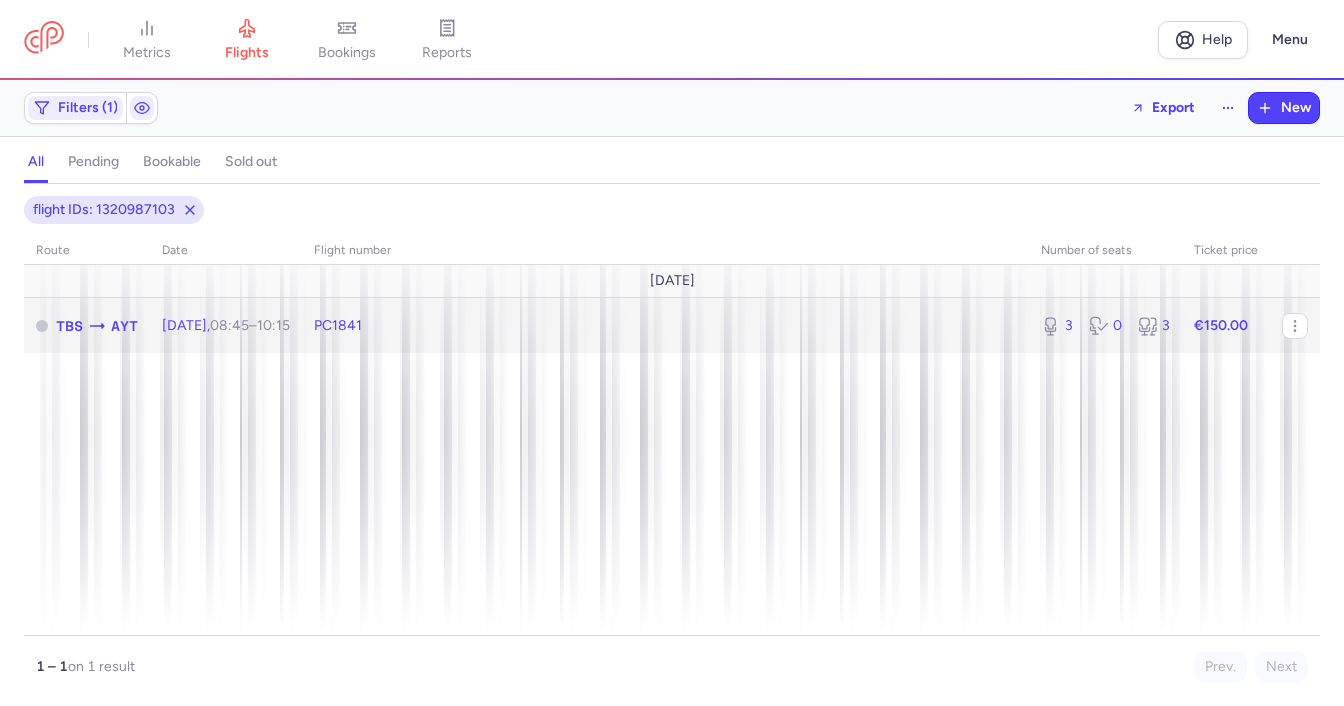 click on "08:45" at bounding box center [229, 325] 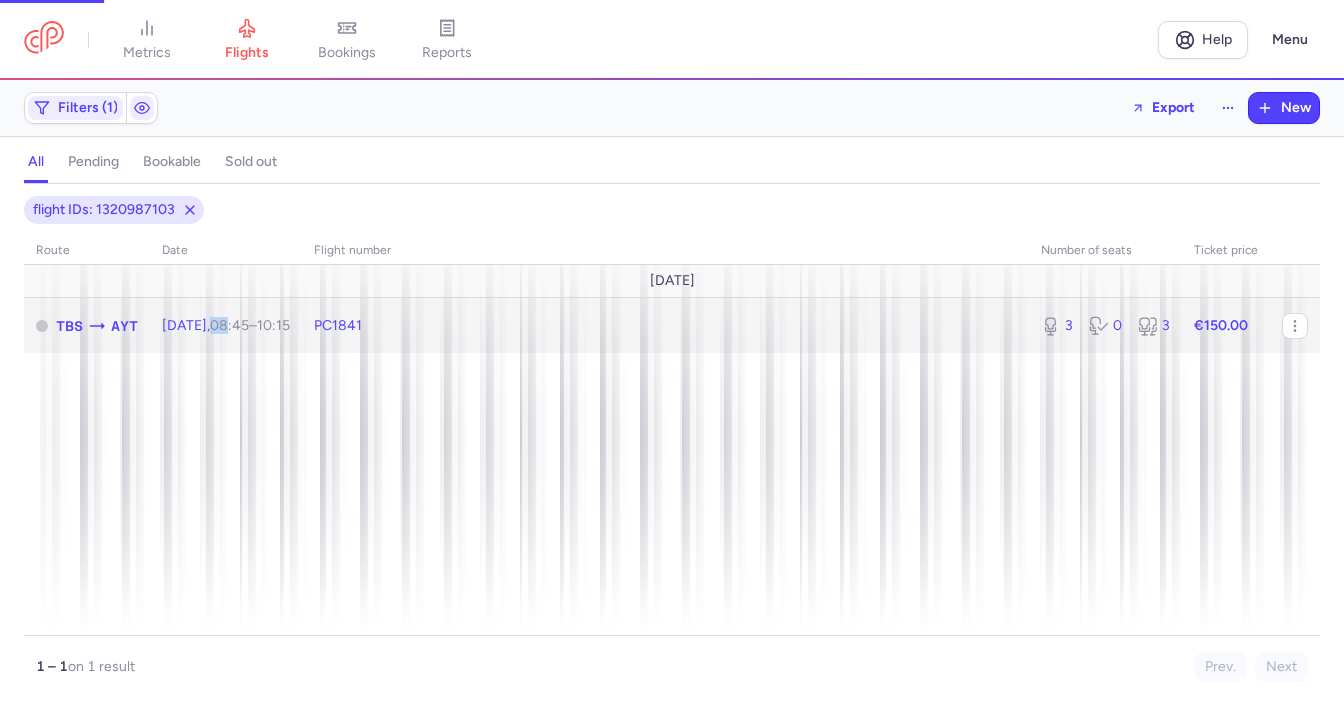 click on "08:45" at bounding box center [229, 325] 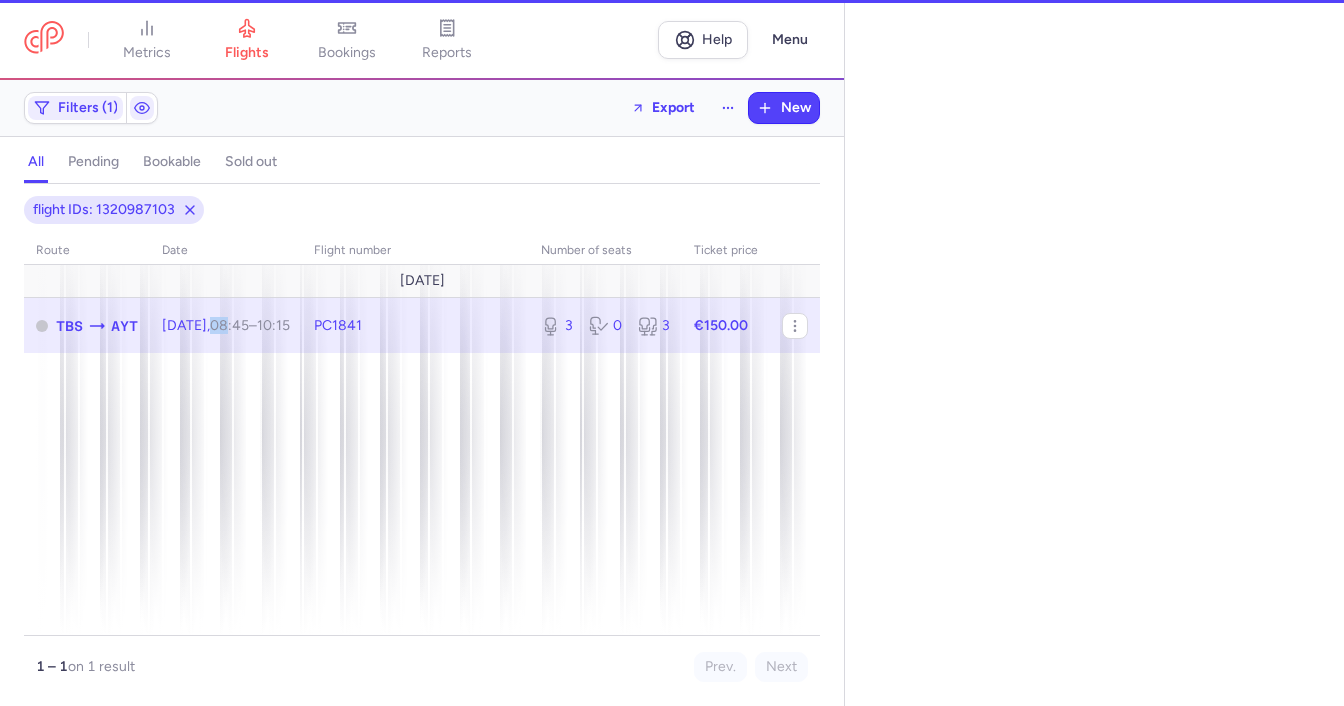 select on "days" 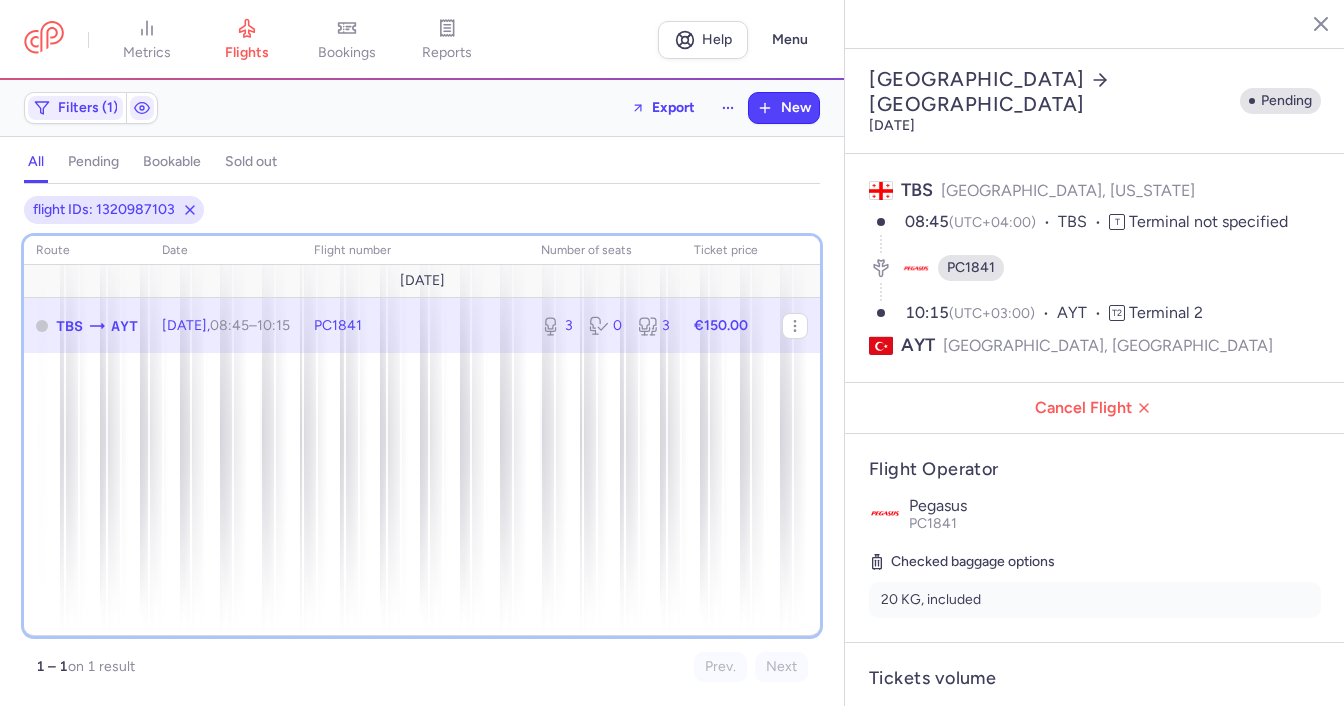 click on "route date Flight number number of seats Ticket price [DATE]  TBS  AYT [DATE]  08:45  –  10:15  +0  PC1841  3 0 3 €150.00" at bounding box center [422, 436] 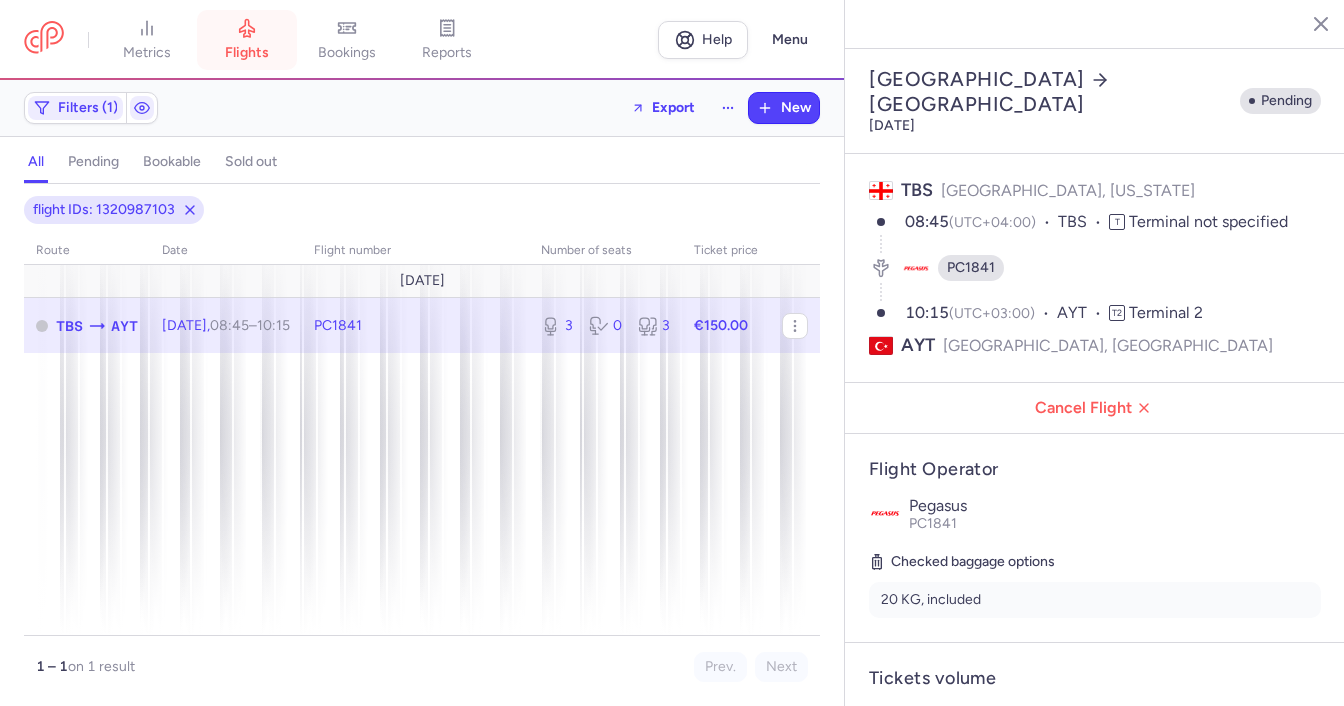 click on "flights" at bounding box center (247, 53) 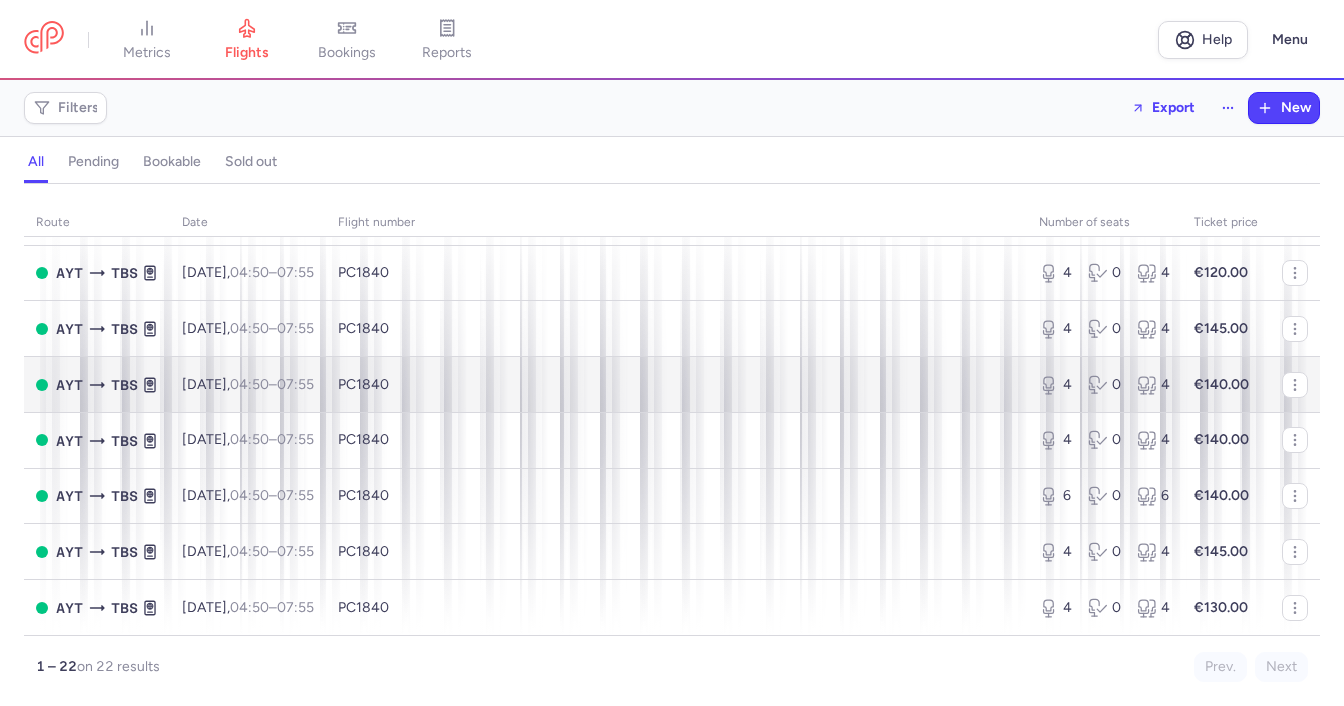 scroll, scrollTop: 588, scrollLeft: 0, axis: vertical 